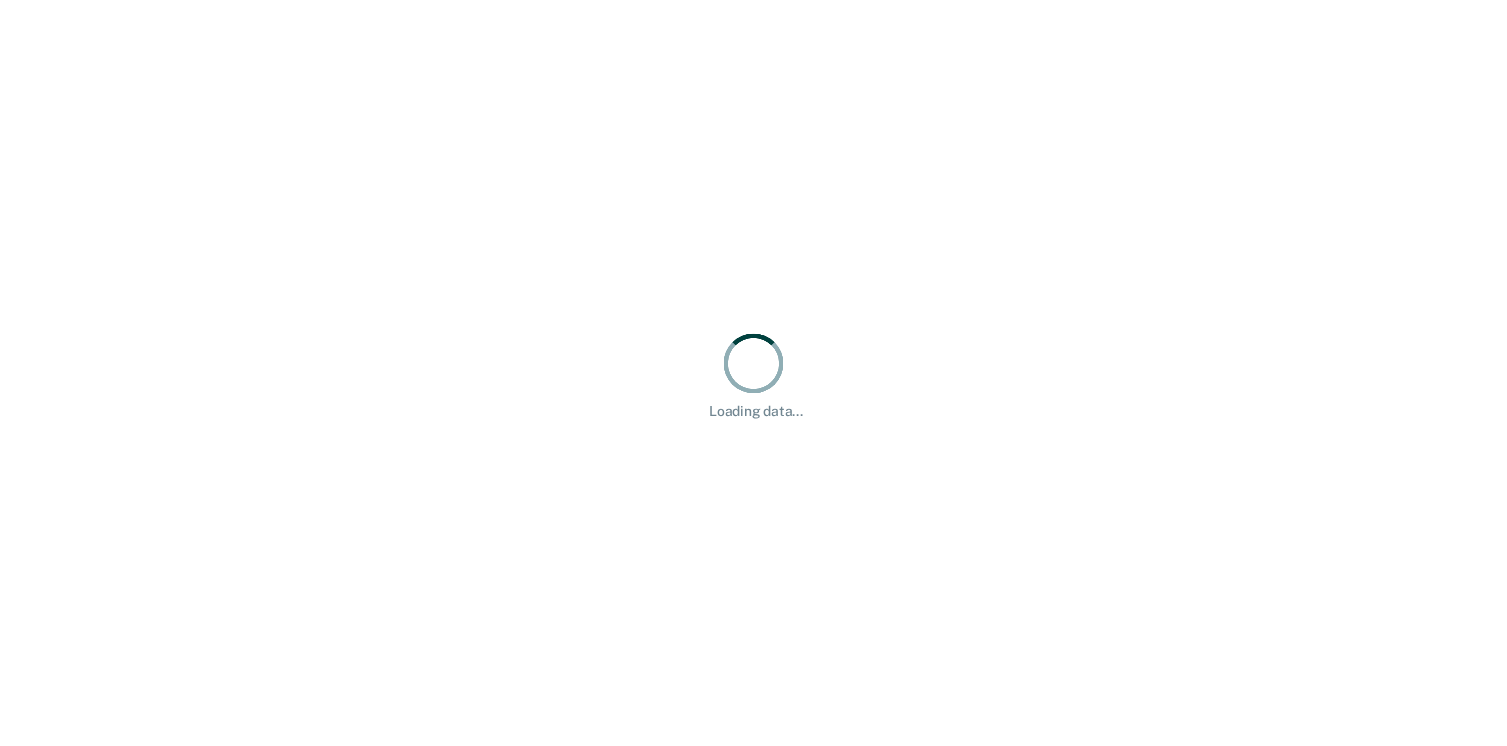 scroll, scrollTop: 0, scrollLeft: 0, axis: both 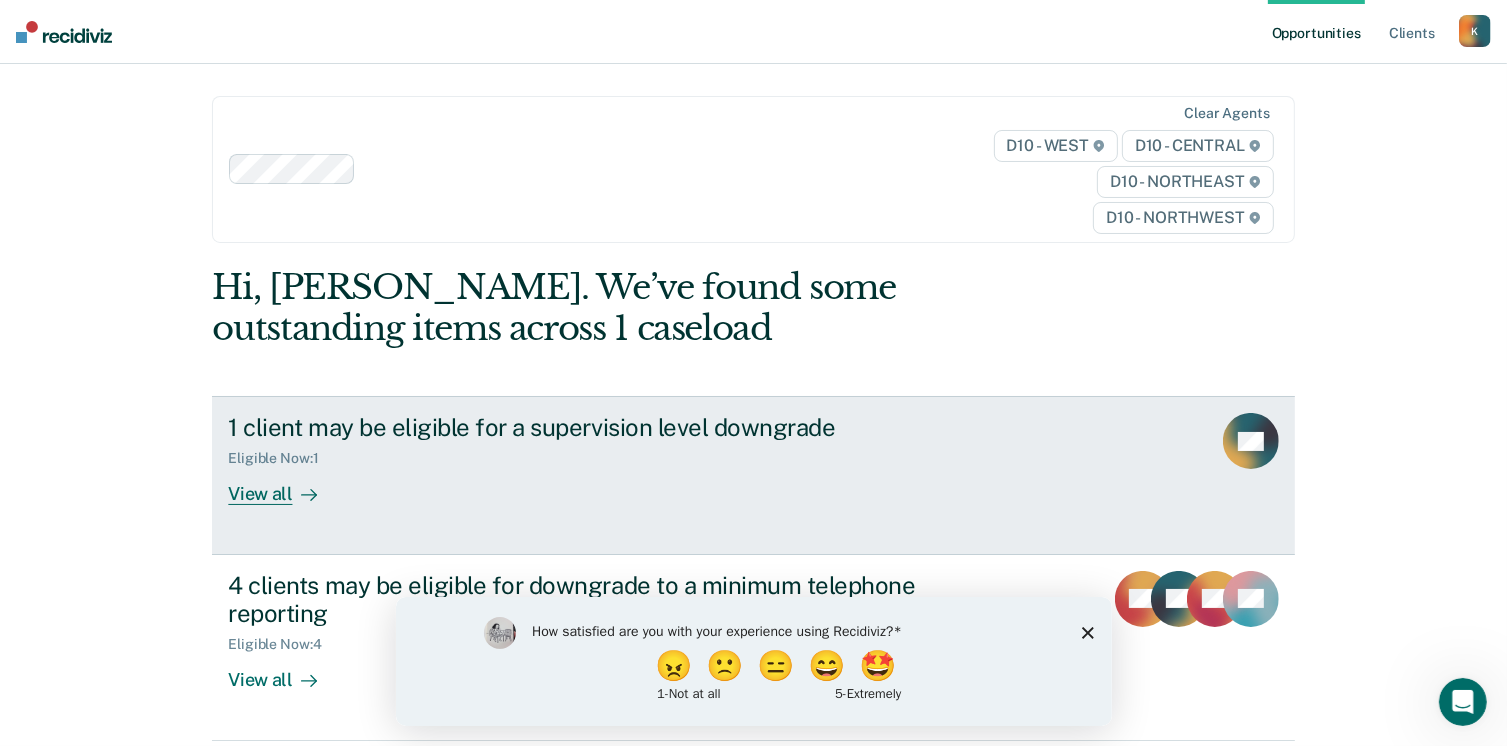 click on "View all" at bounding box center (284, 486) 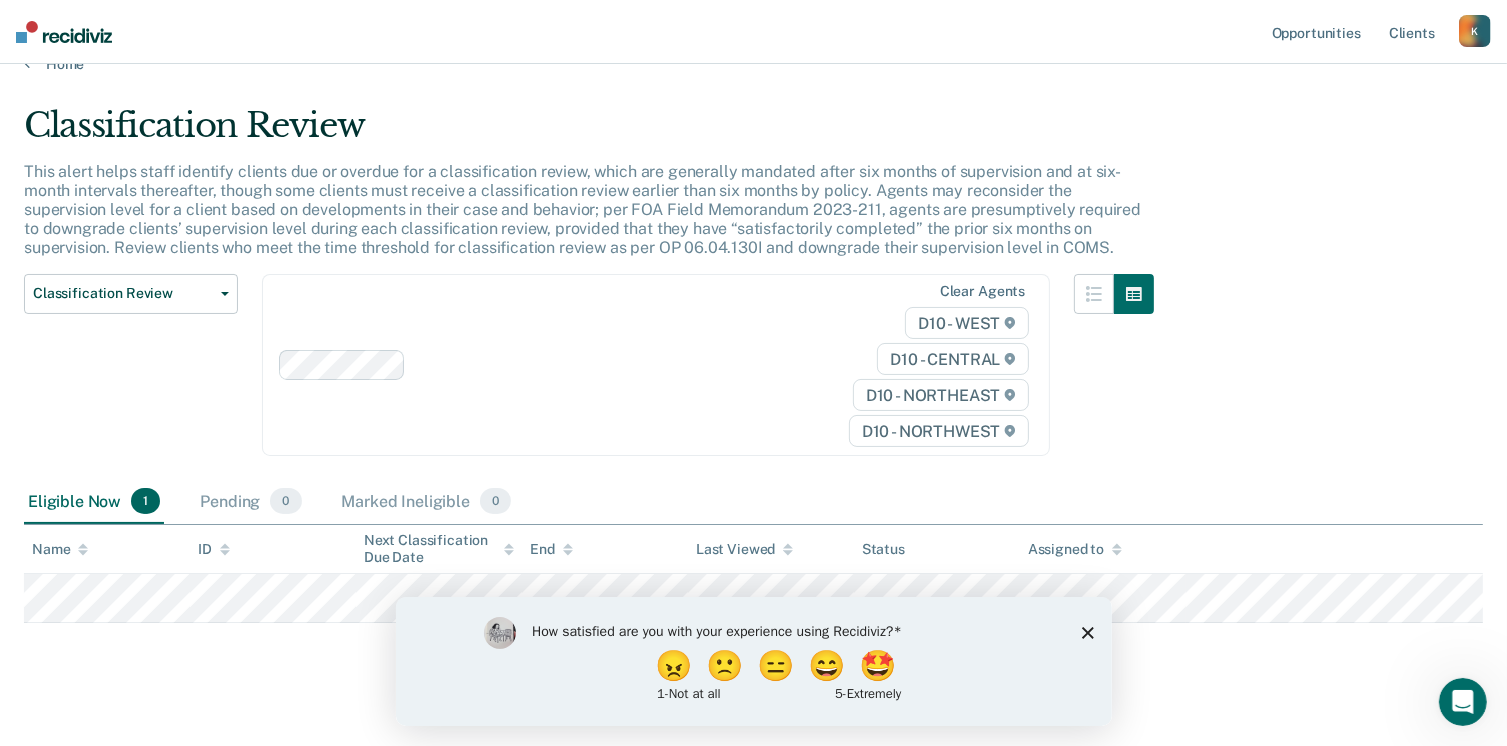 scroll, scrollTop: 52, scrollLeft: 0, axis: vertical 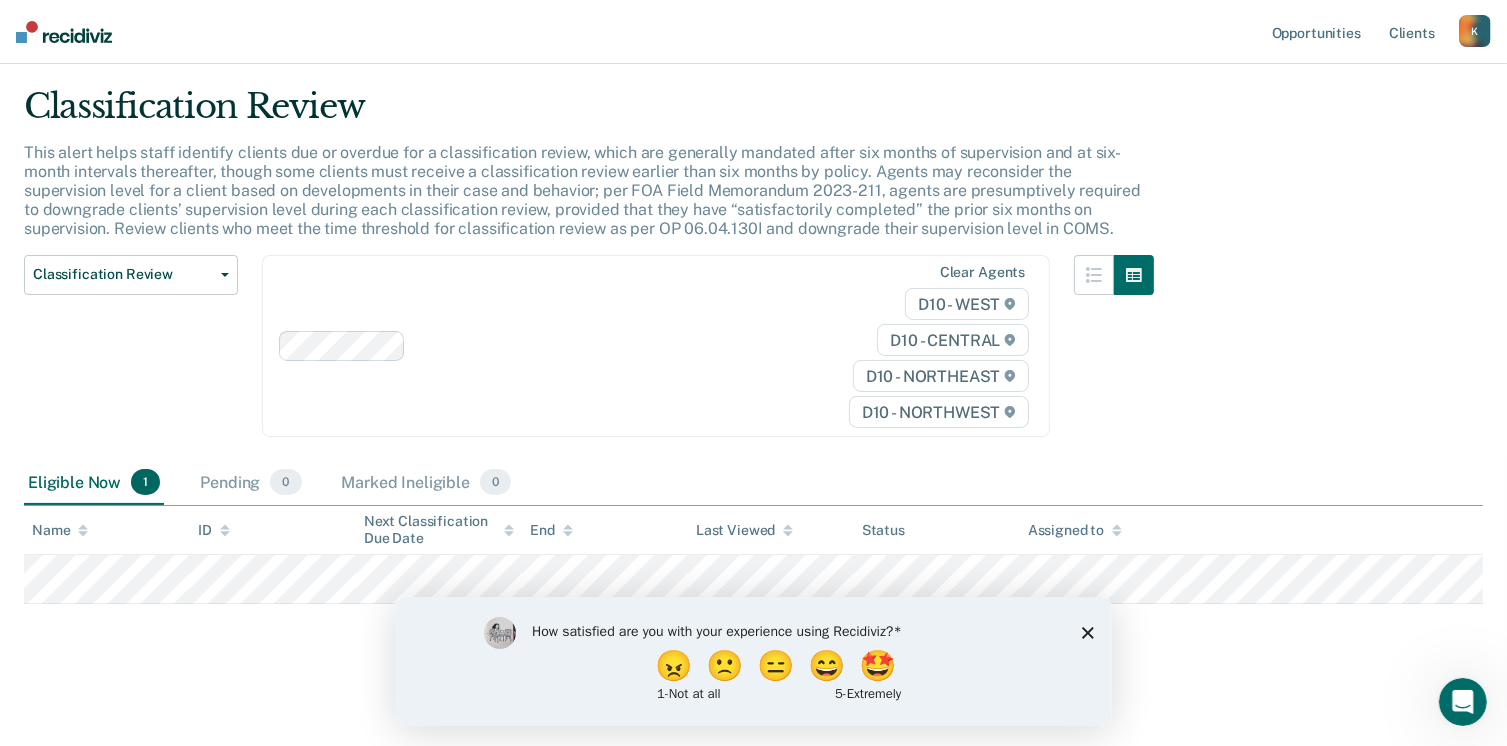 click 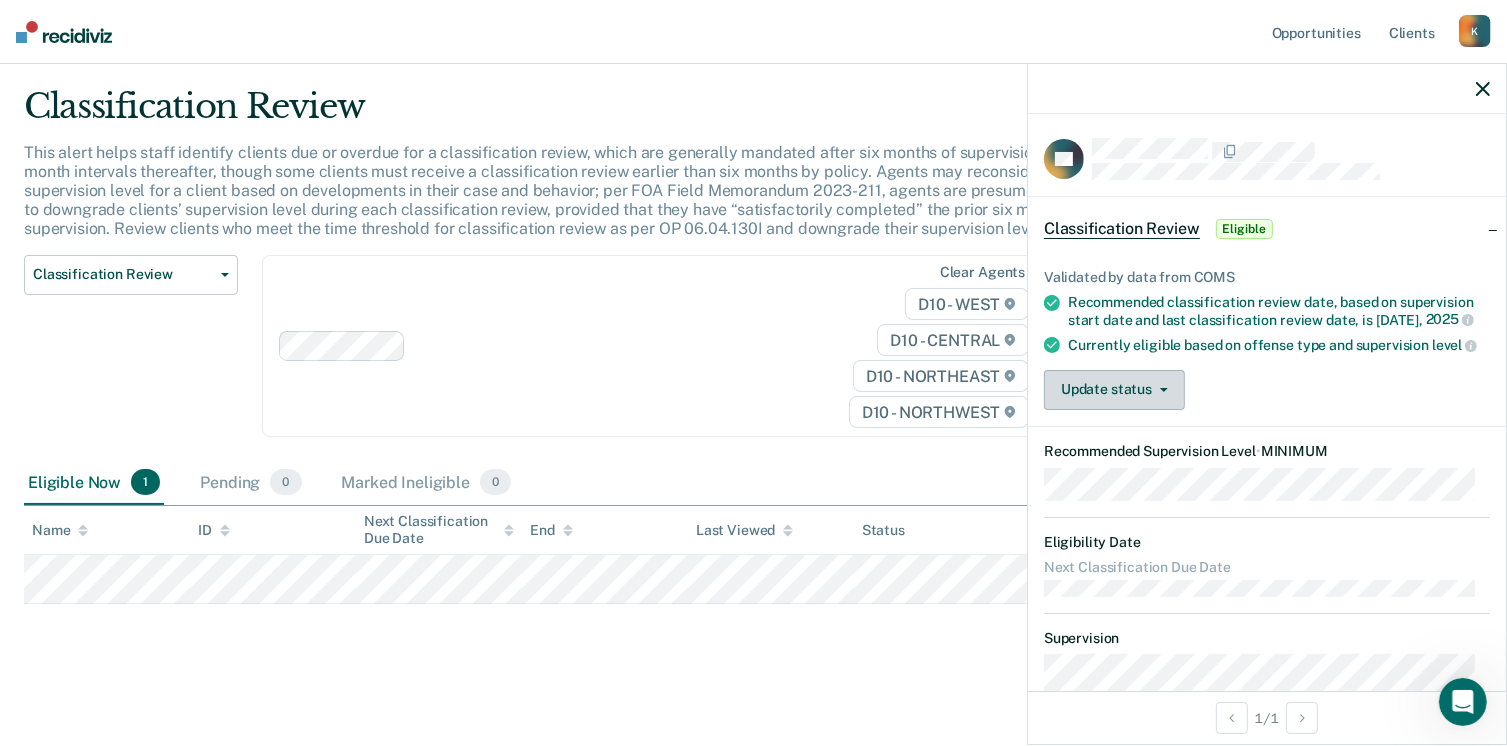 click on "Update status" at bounding box center [1114, 390] 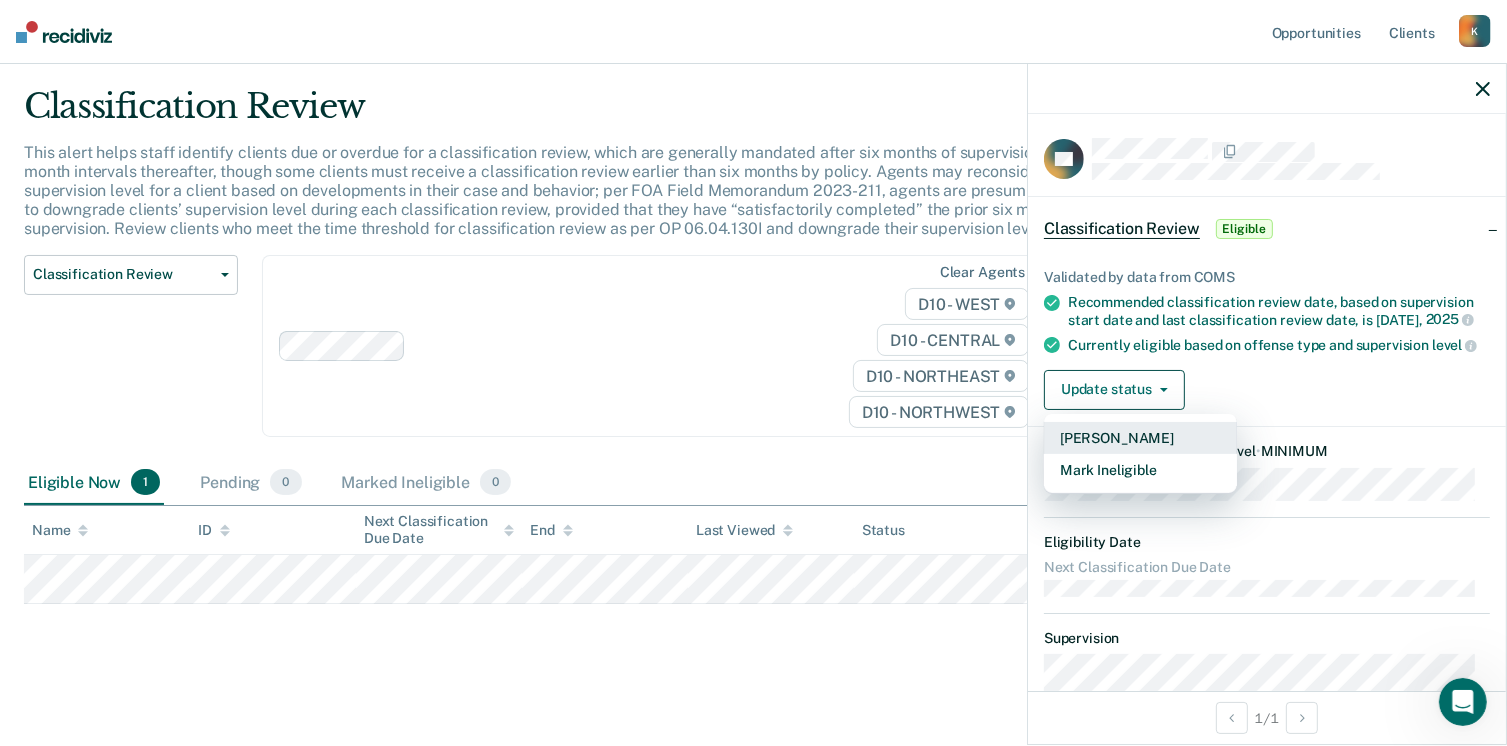 click on "[PERSON_NAME]" at bounding box center [1140, 438] 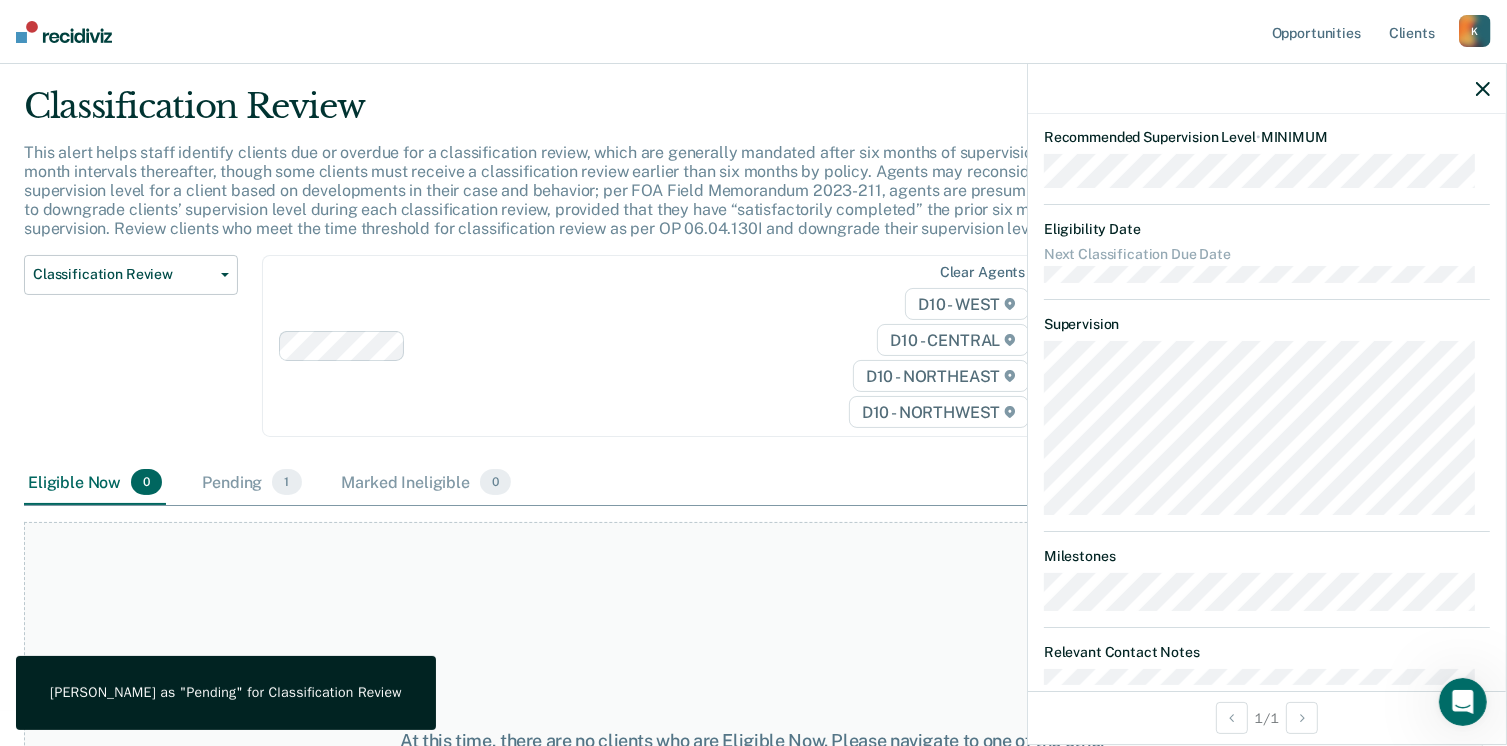 scroll, scrollTop: 439, scrollLeft: 0, axis: vertical 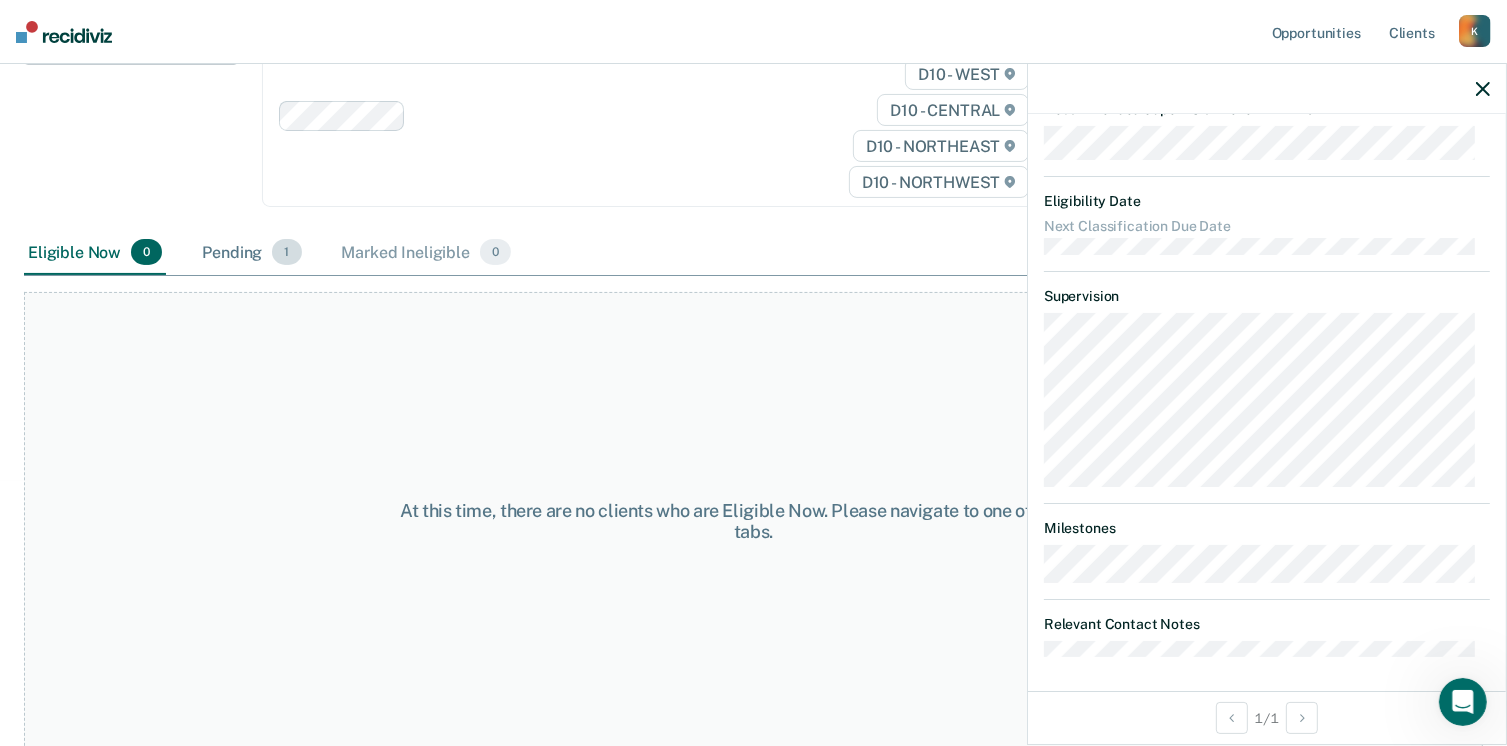 click on "Pending 1" at bounding box center (251, 253) 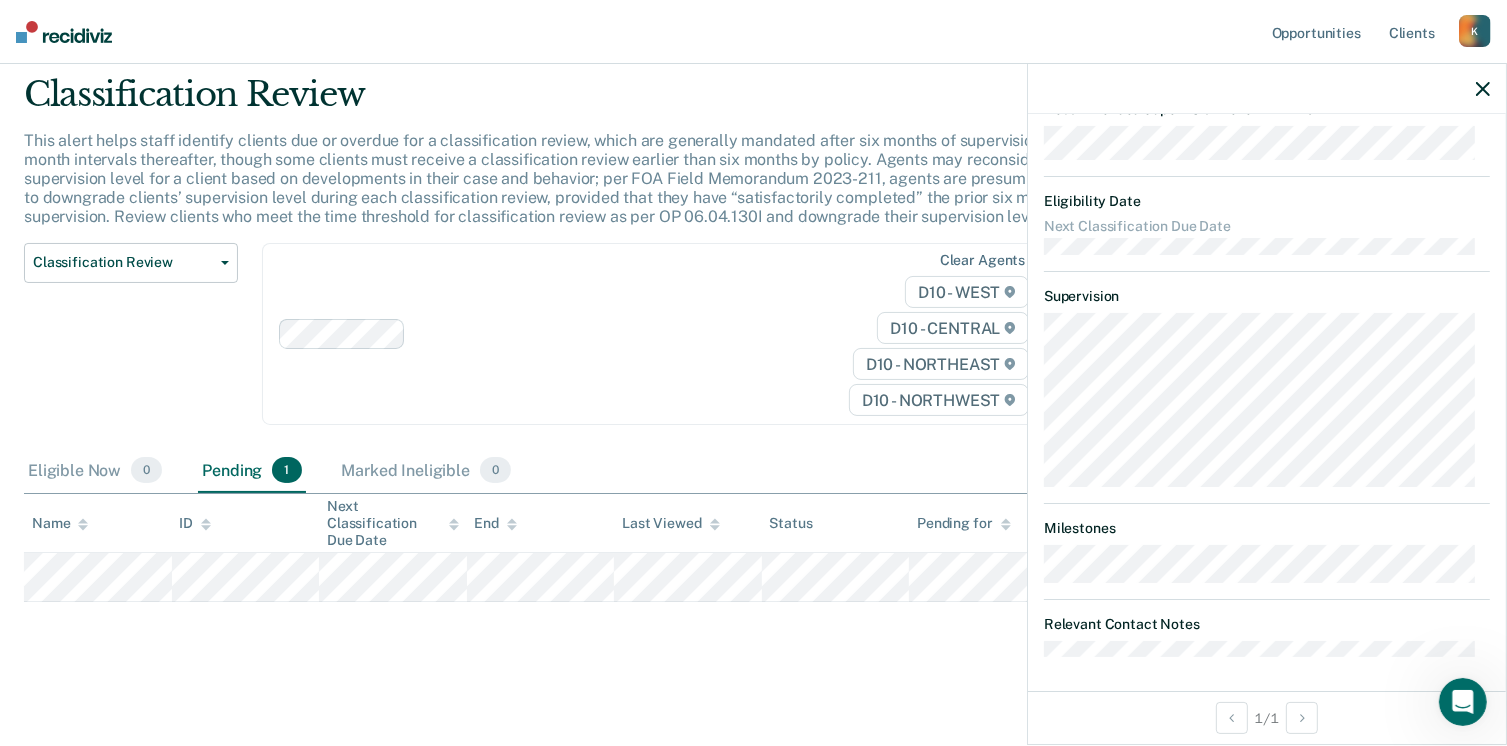 scroll, scrollTop: 61, scrollLeft: 0, axis: vertical 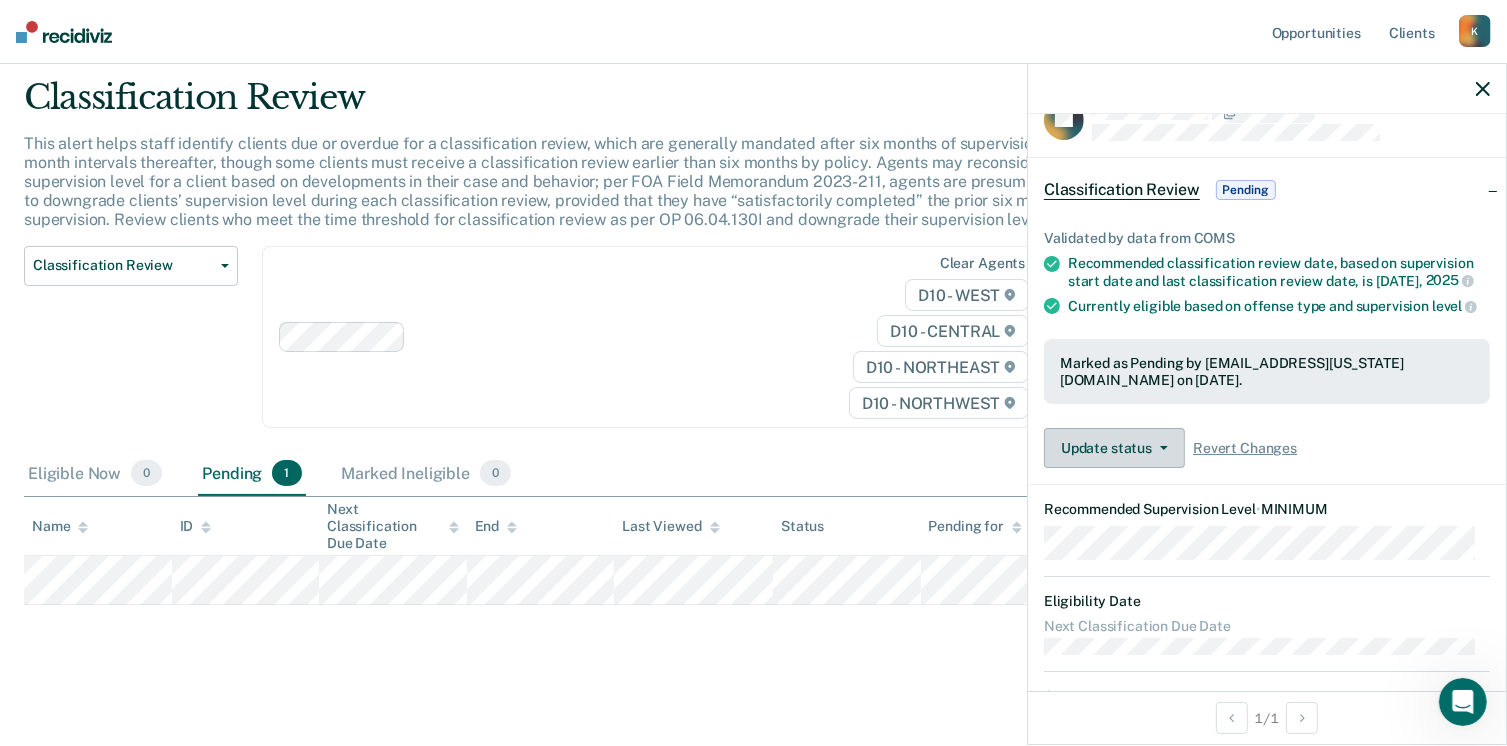 click on "Update status" at bounding box center [1114, 448] 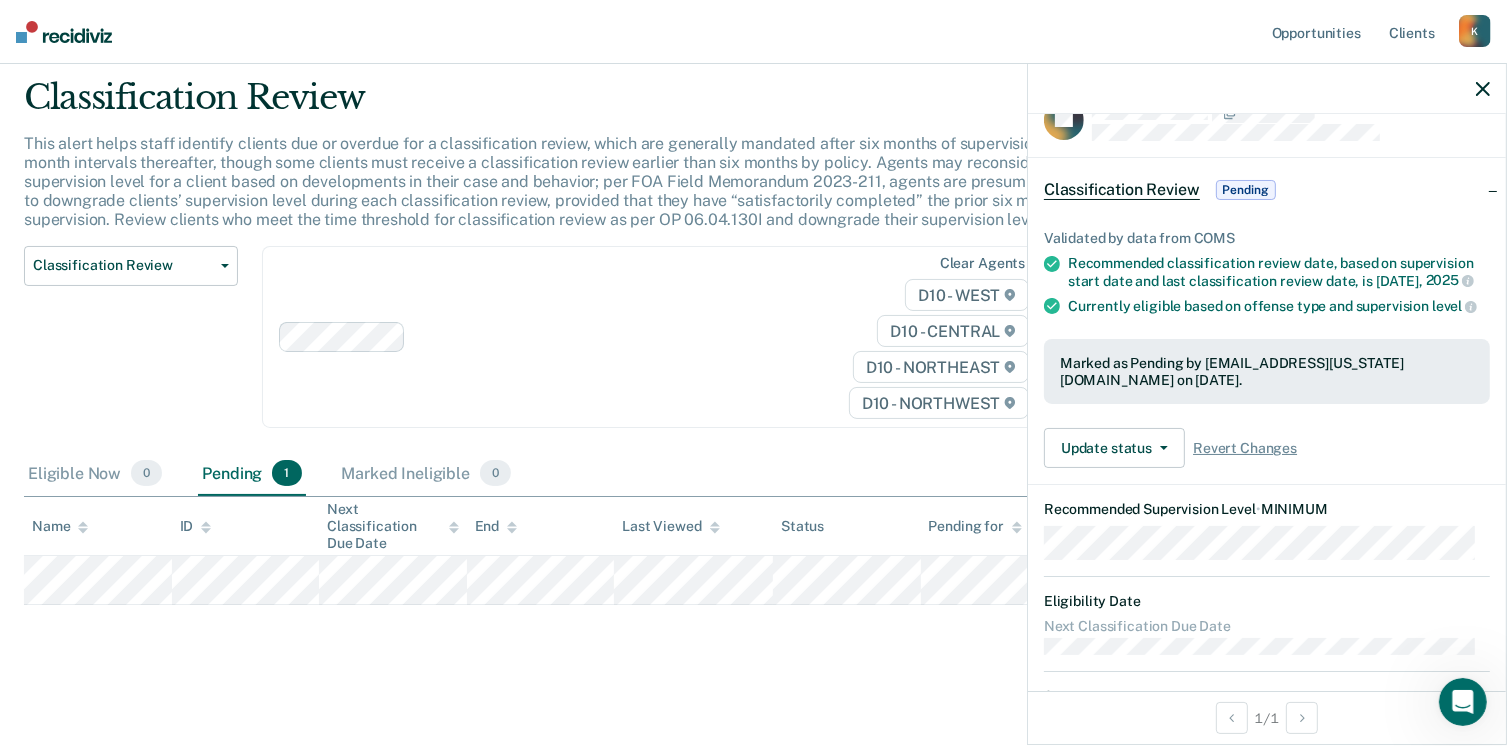 click on "Update status Revert from Pending Mark Ineligible Revert Changes" at bounding box center (1267, 448) 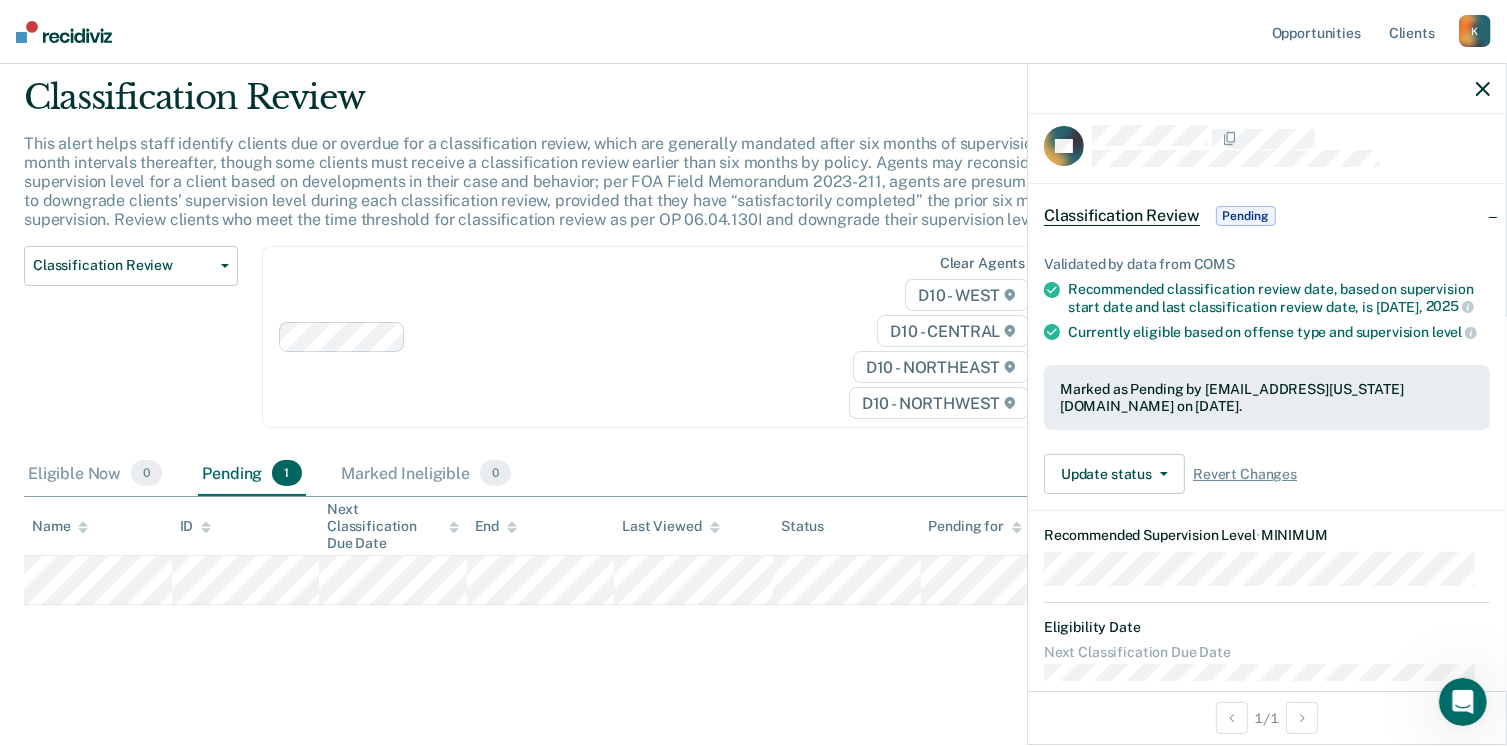 scroll, scrollTop: 0, scrollLeft: 0, axis: both 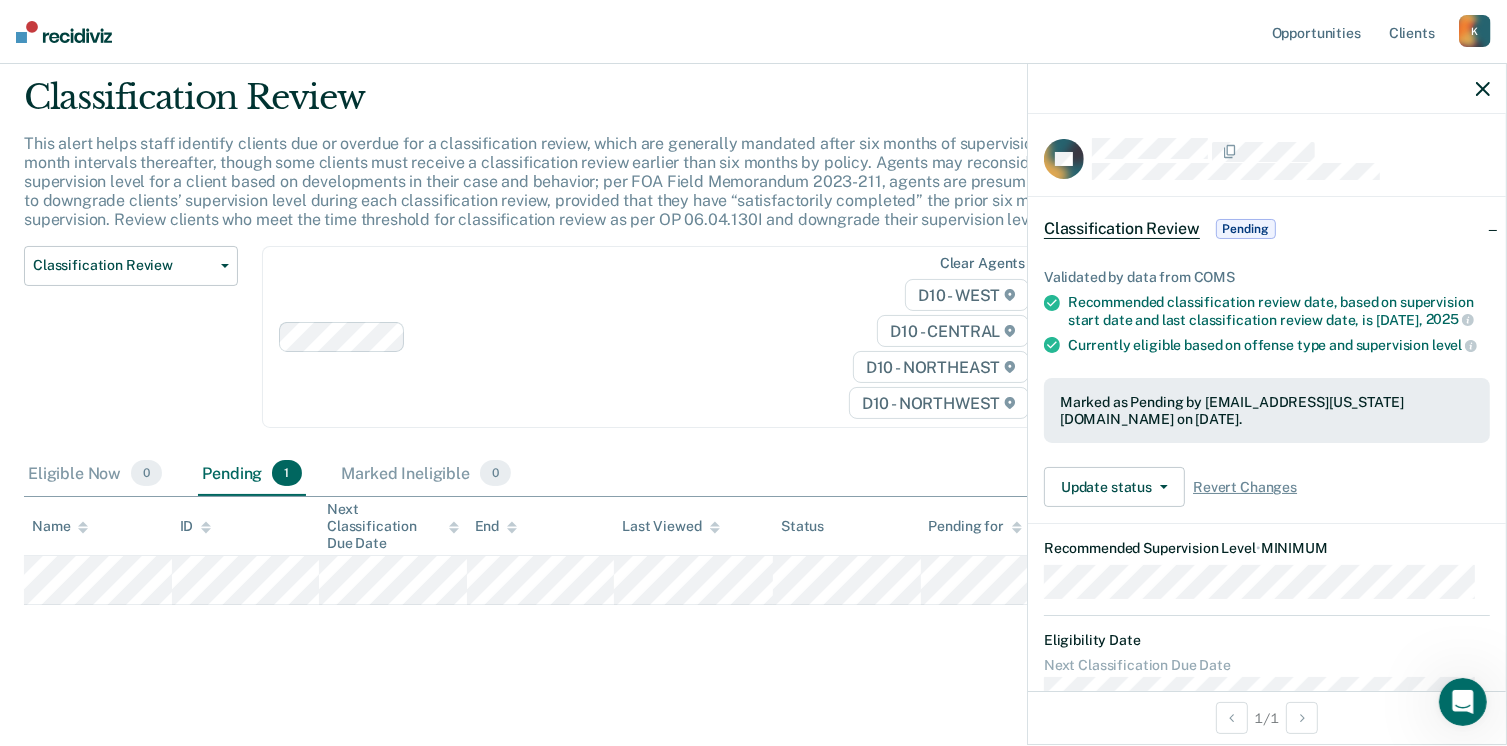 click 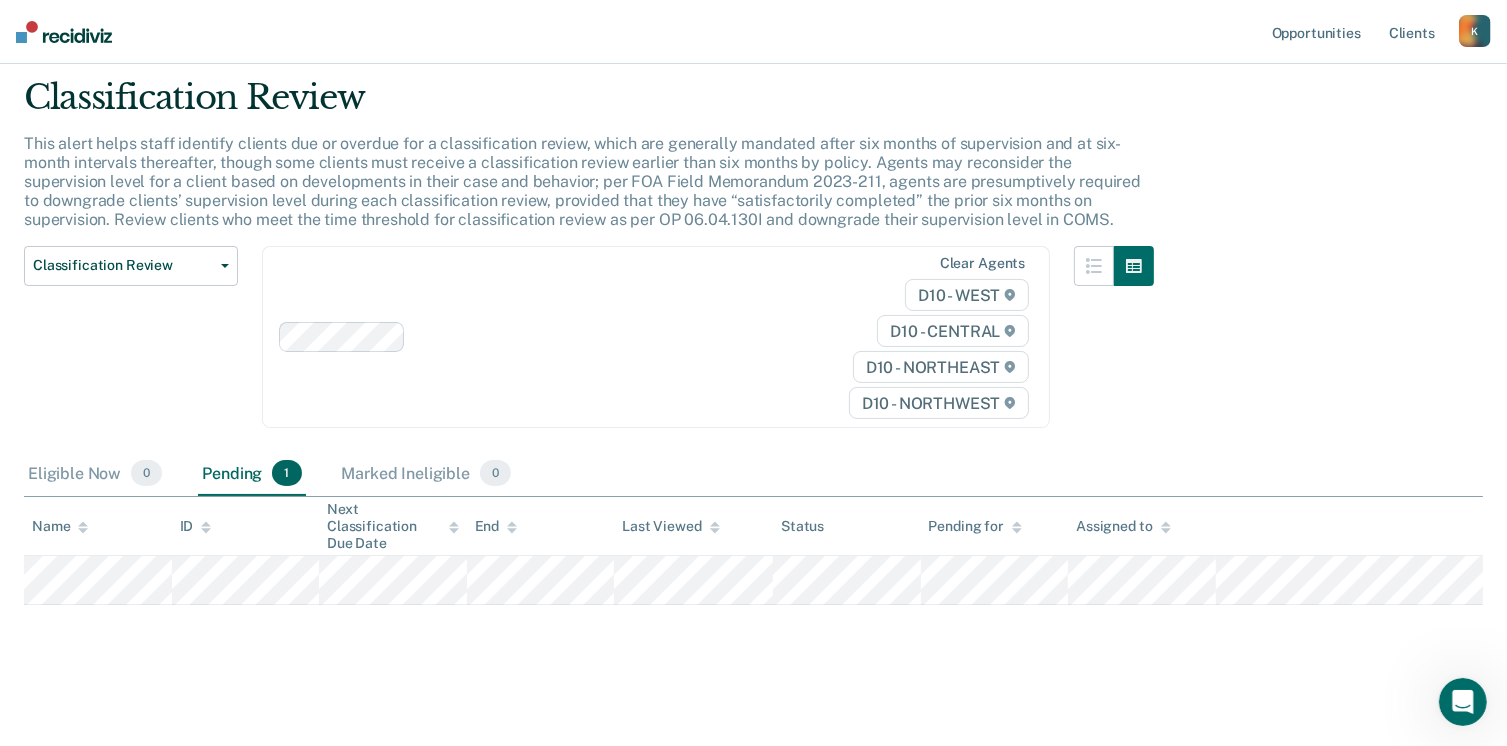 click on "K" at bounding box center [1475, 31] 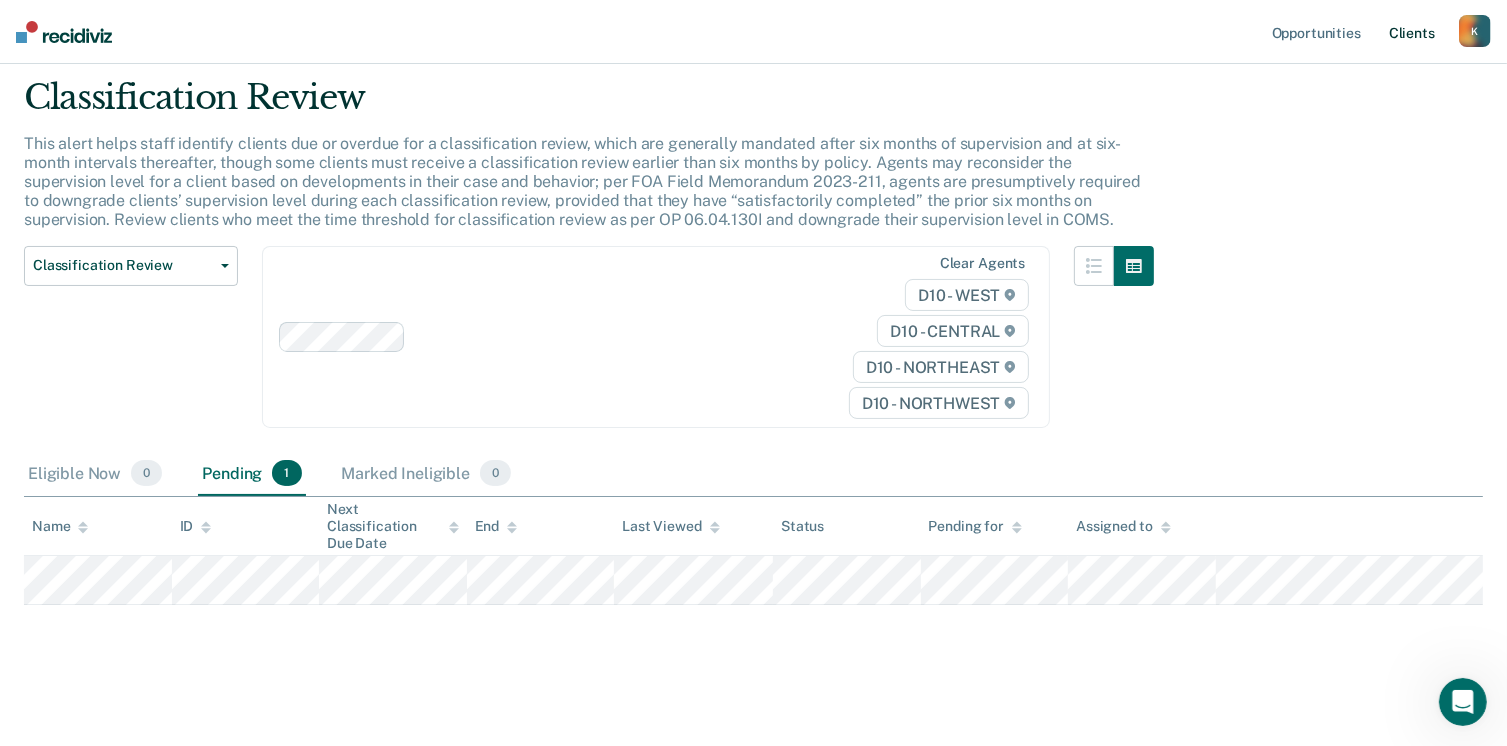 click on "Client s" at bounding box center [1412, 32] 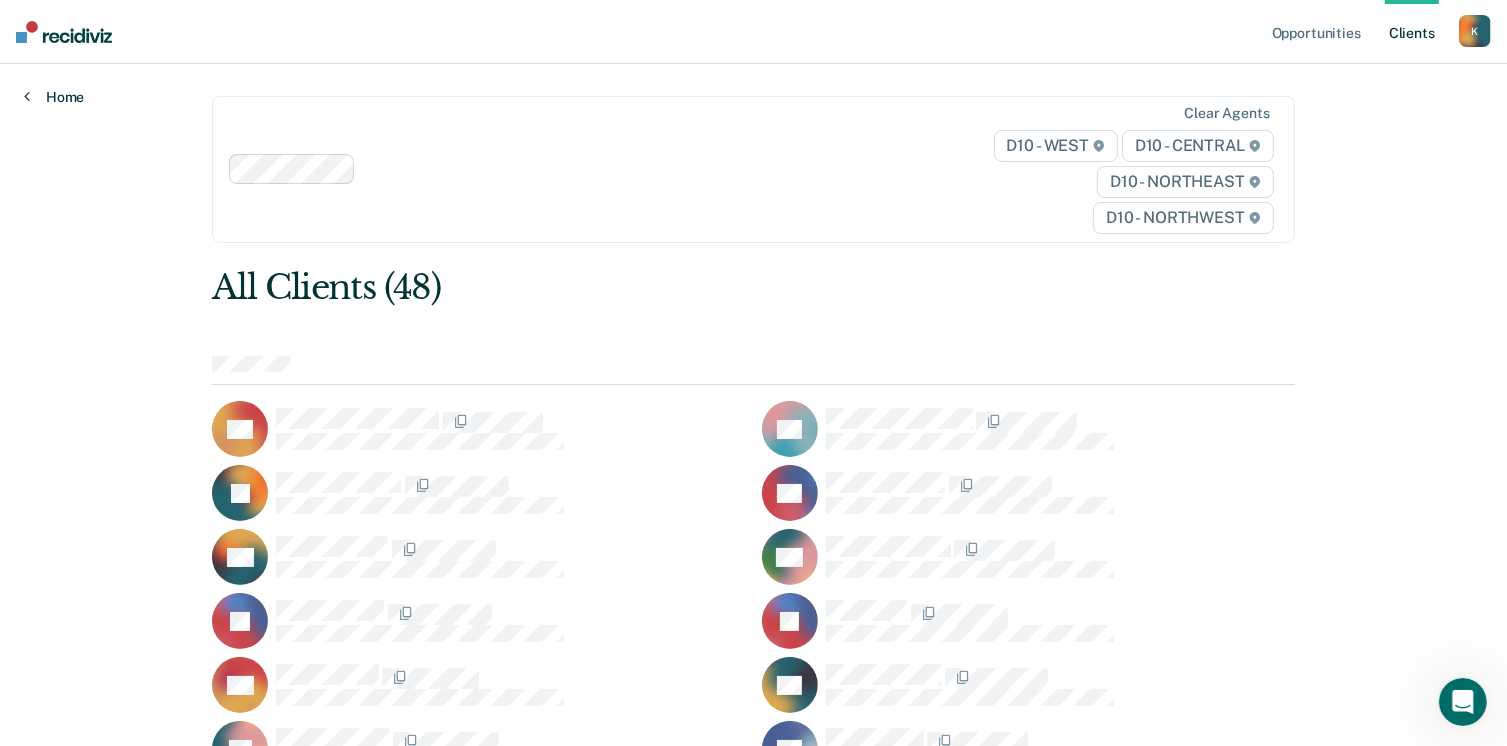 click on "Home" at bounding box center (54, 97) 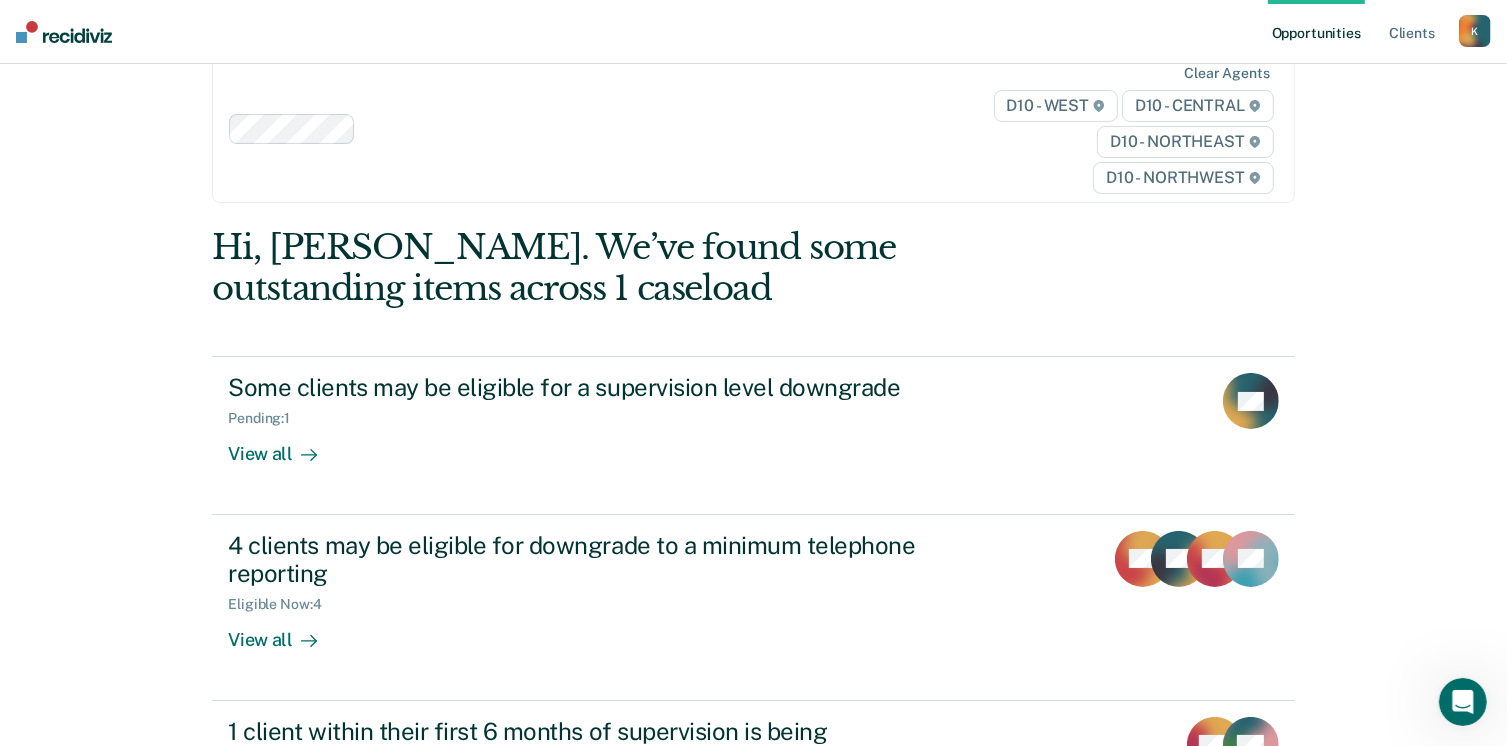 scroll, scrollTop: 100, scrollLeft: 0, axis: vertical 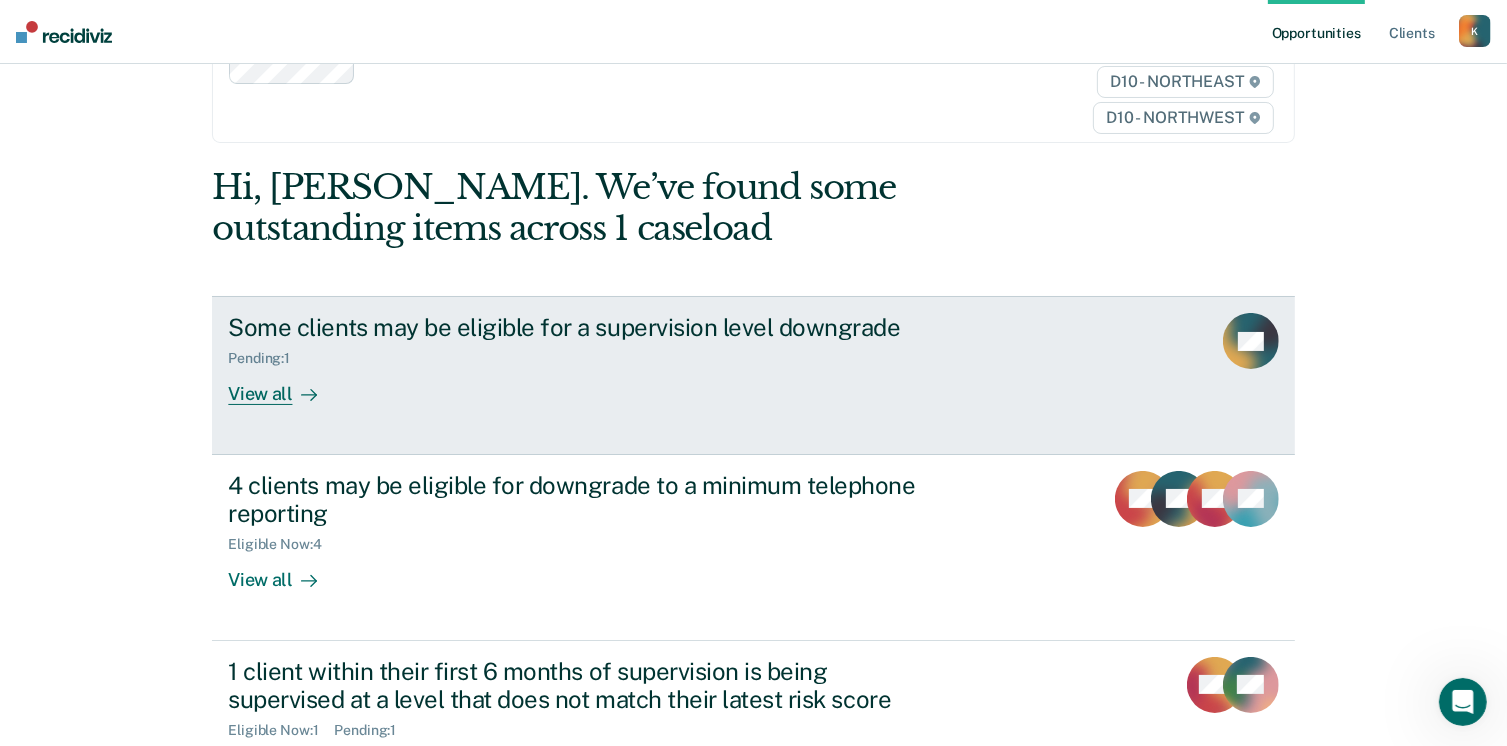 click on "View all" at bounding box center (284, 386) 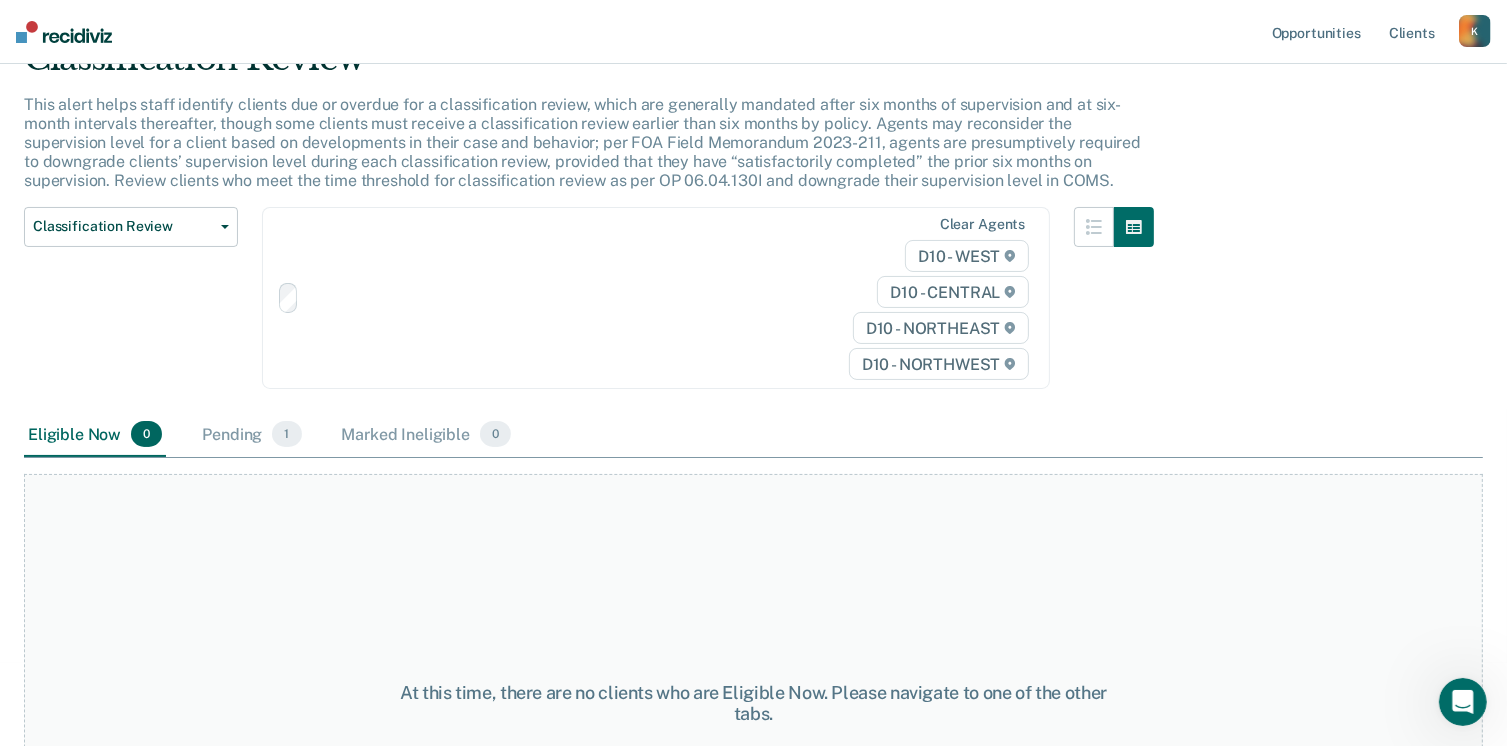 scroll, scrollTop: 0, scrollLeft: 0, axis: both 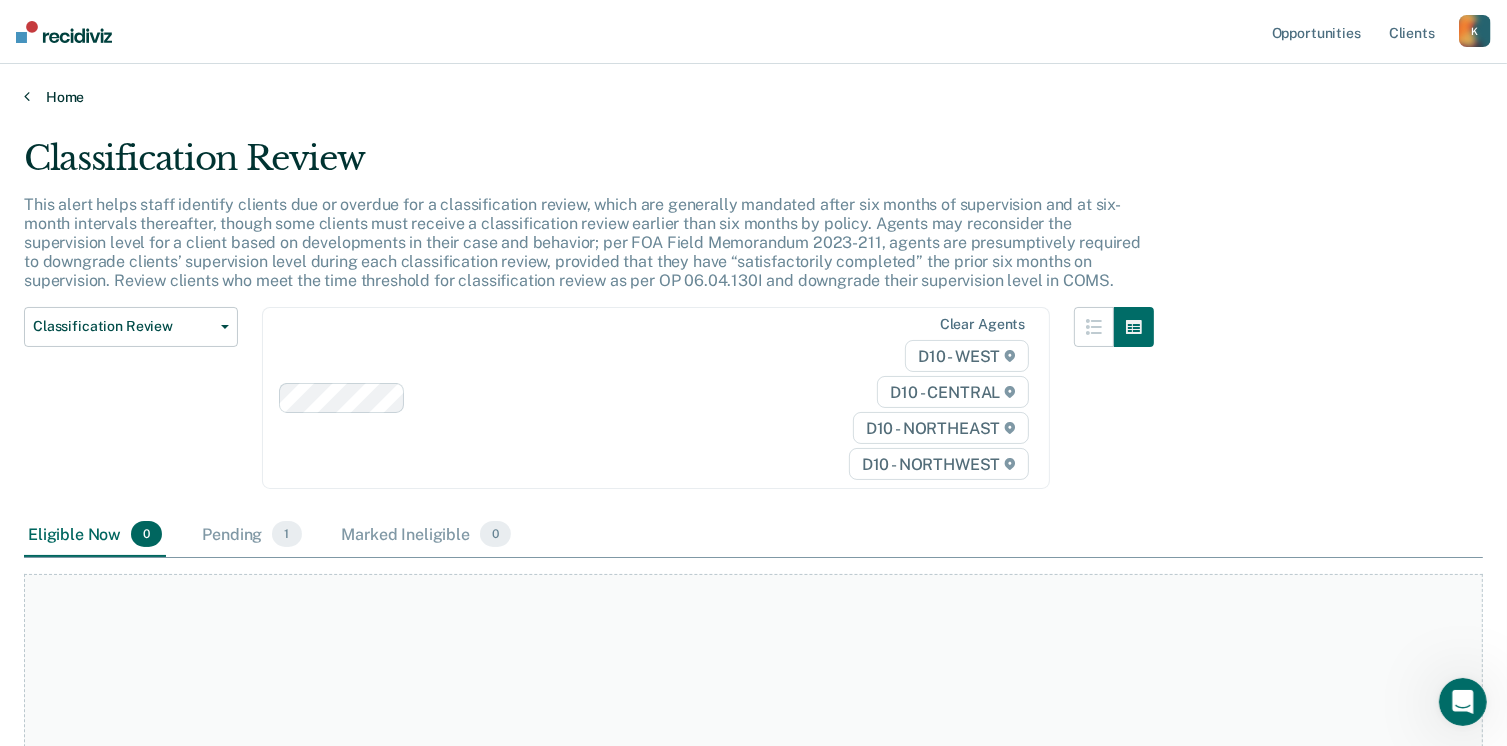click on "Home" at bounding box center [753, 97] 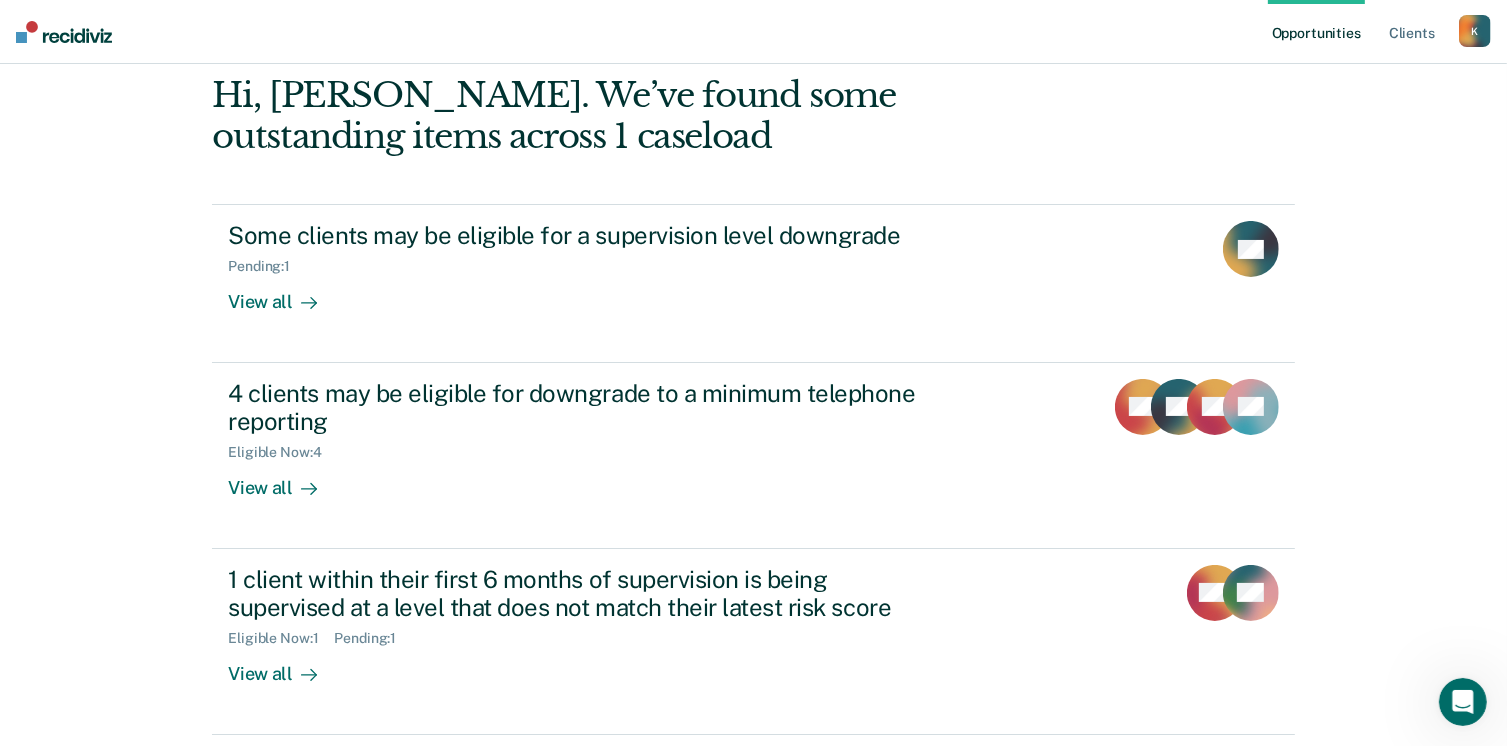 scroll, scrollTop: 200, scrollLeft: 0, axis: vertical 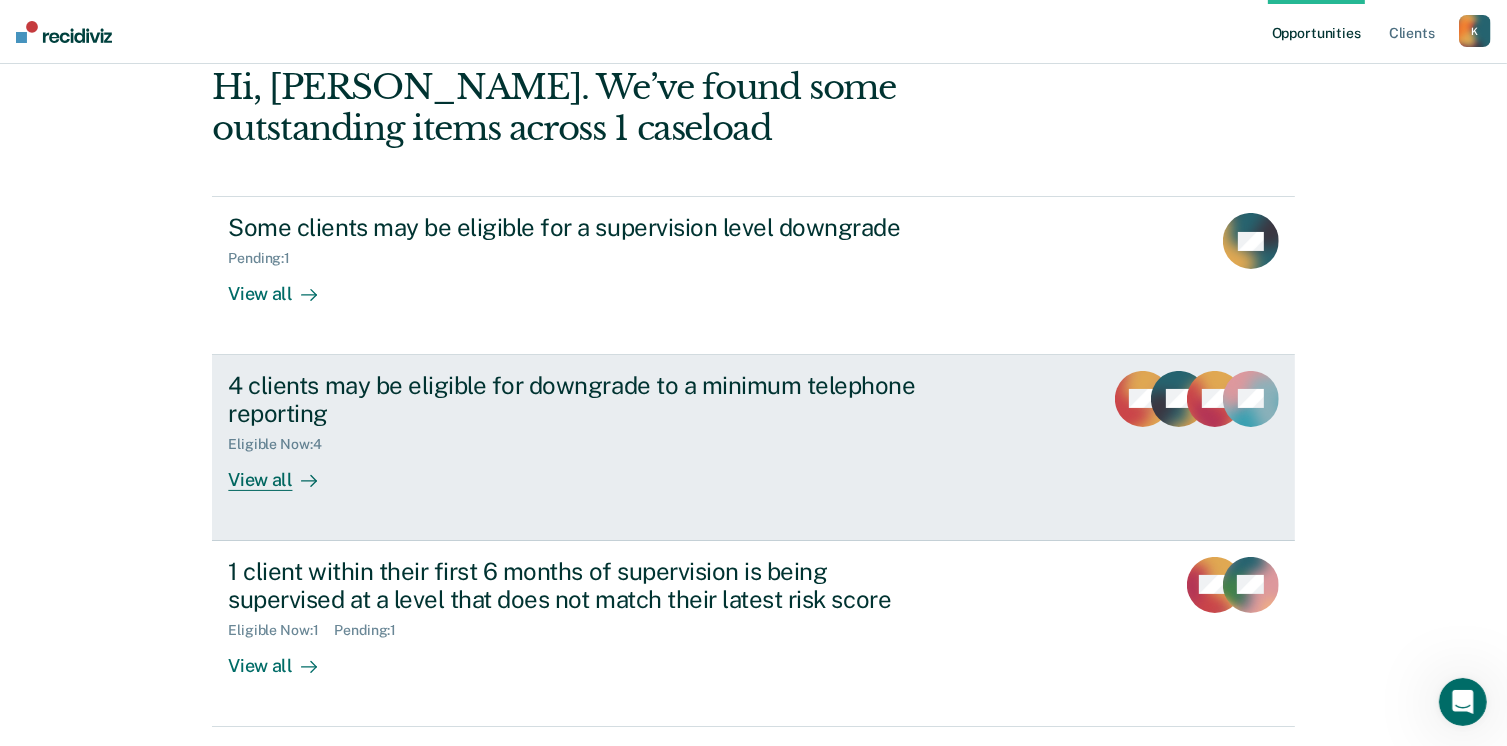 click on "View all" at bounding box center (284, 472) 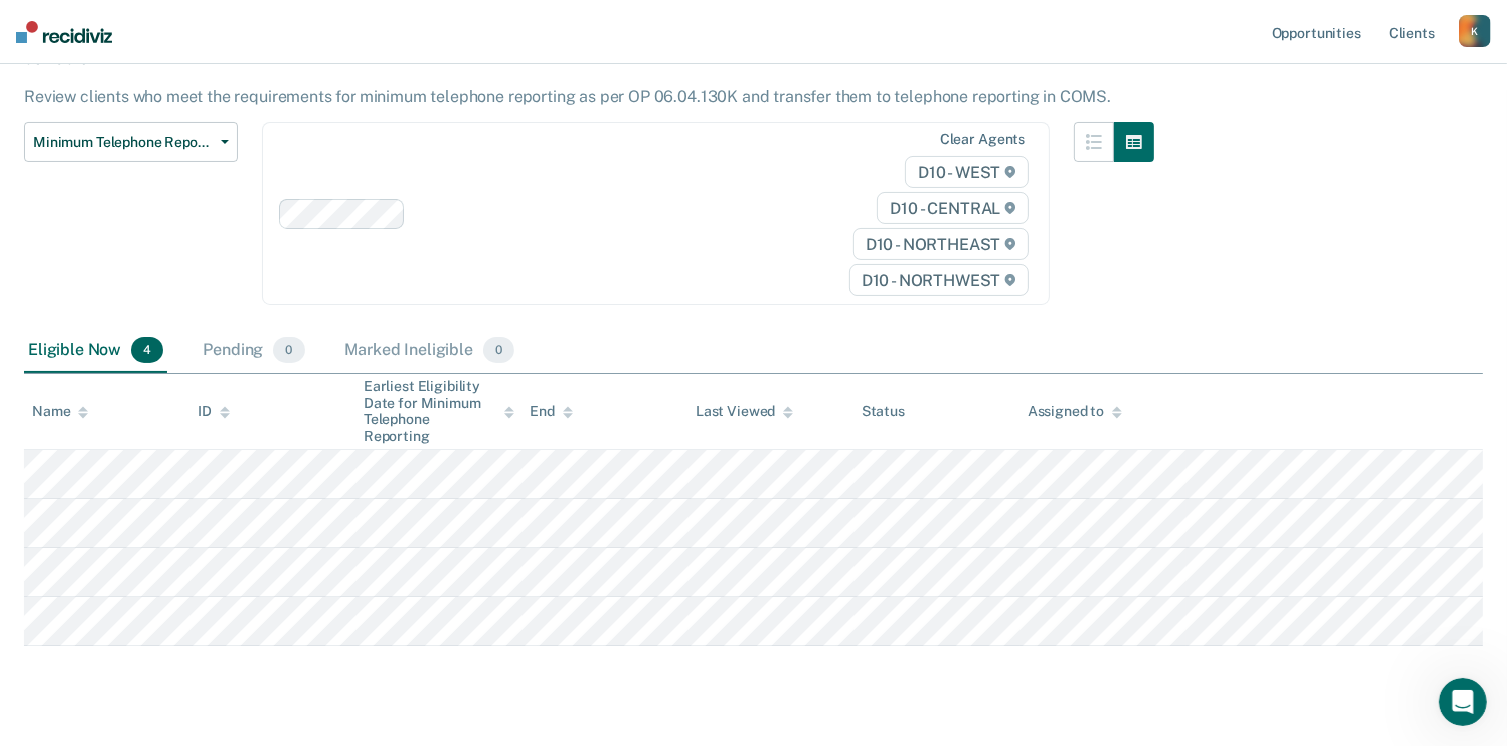 scroll, scrollTop: 187, scrollLeft: 0, axis: vertical 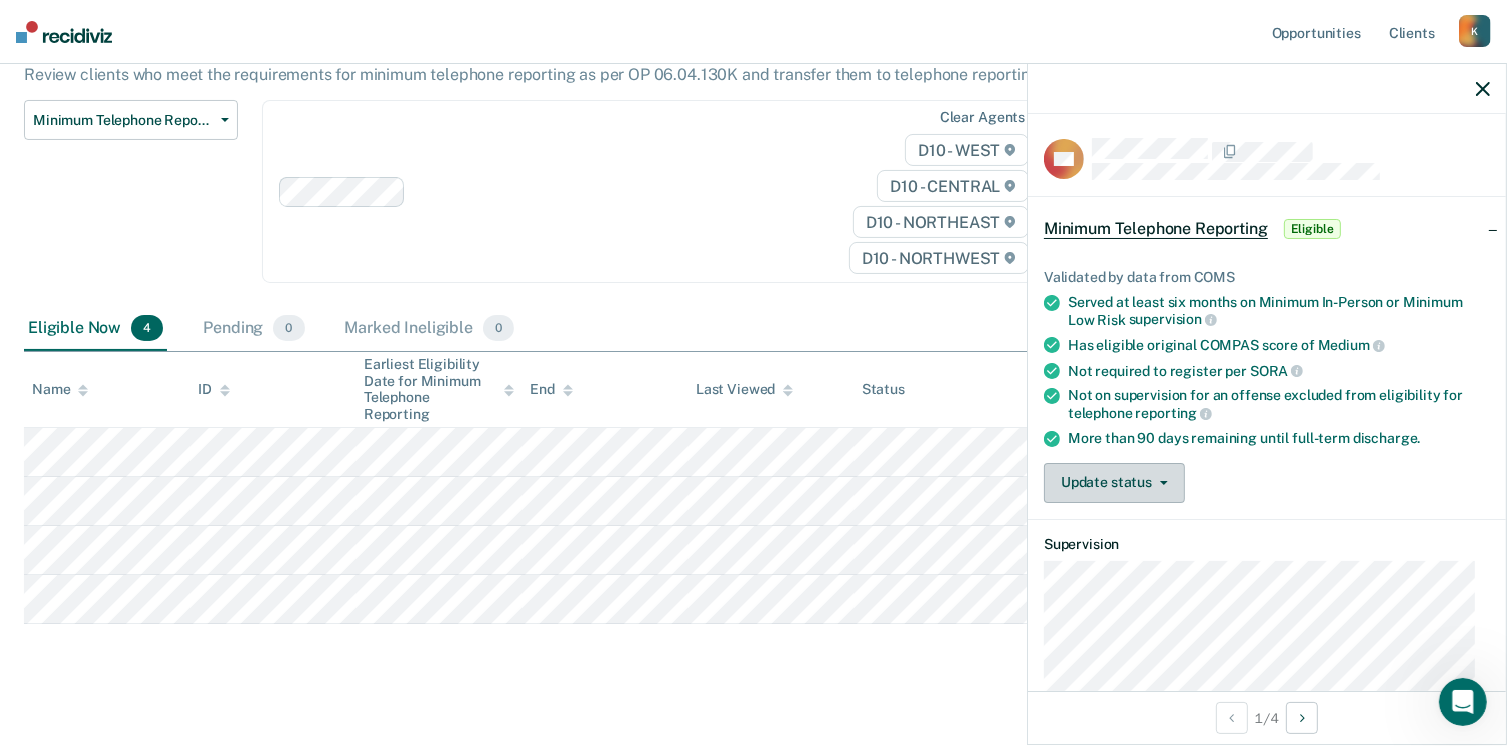 click on "Update status" at bounding box center [1114, 483] 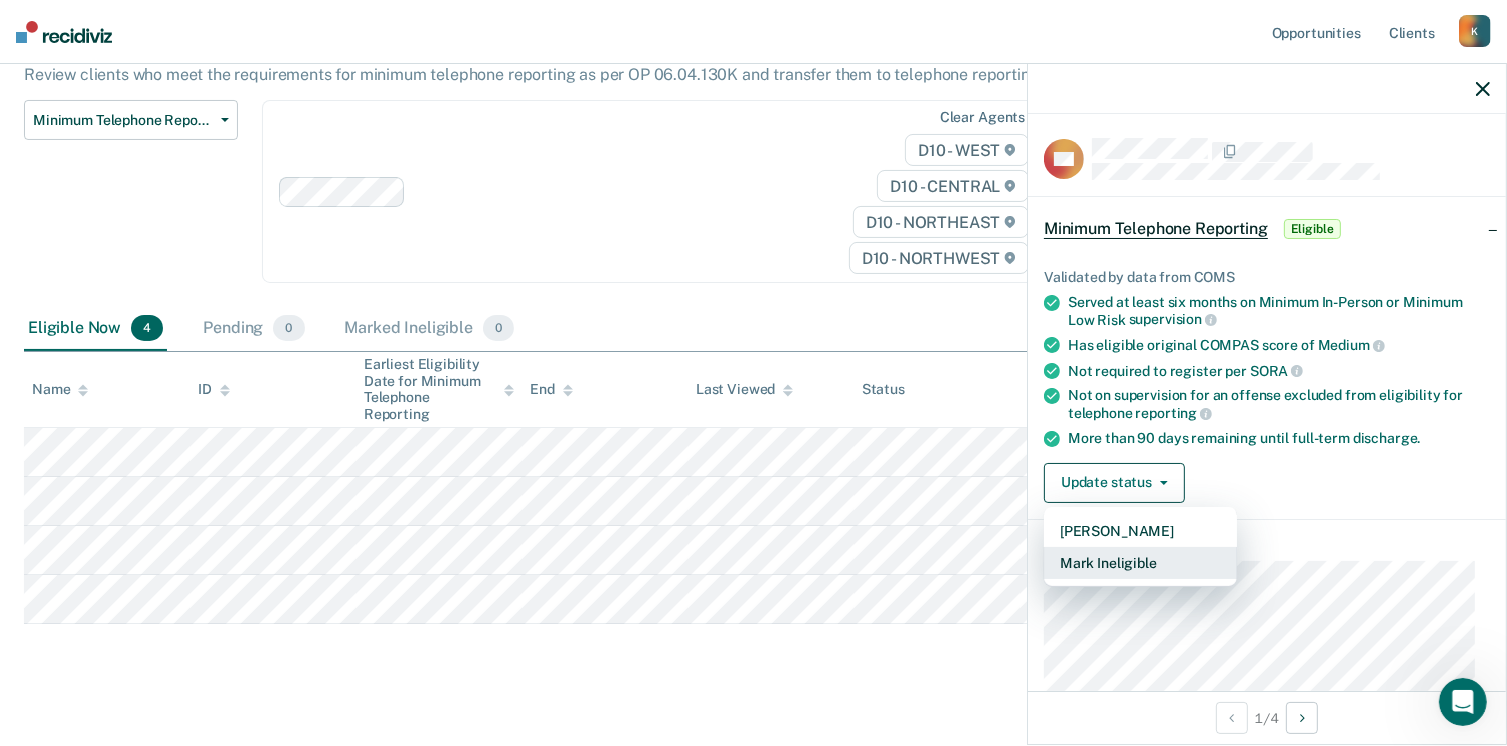 click on "Mark Ineligible" at bounding box center [1140, 563] 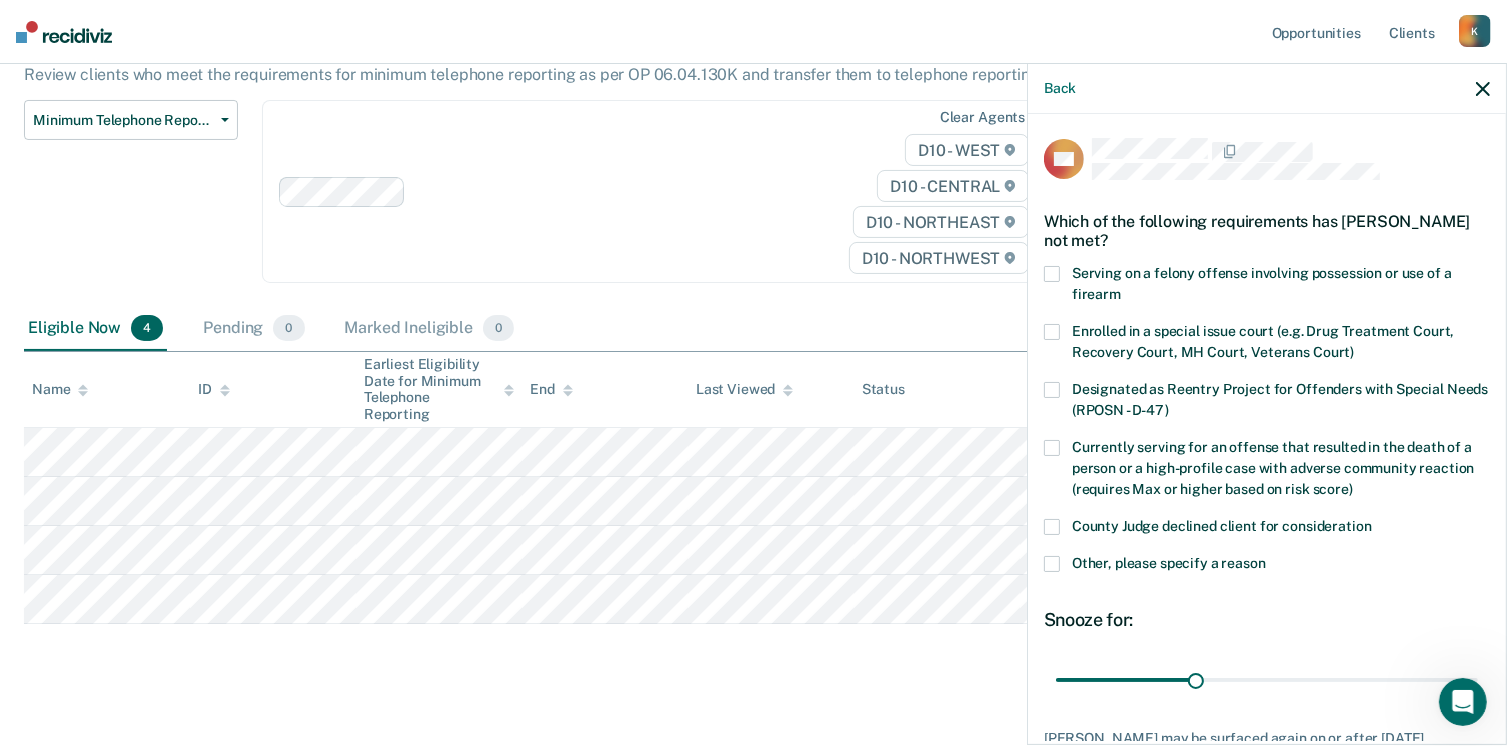 click at bounding box center [1052, 564] 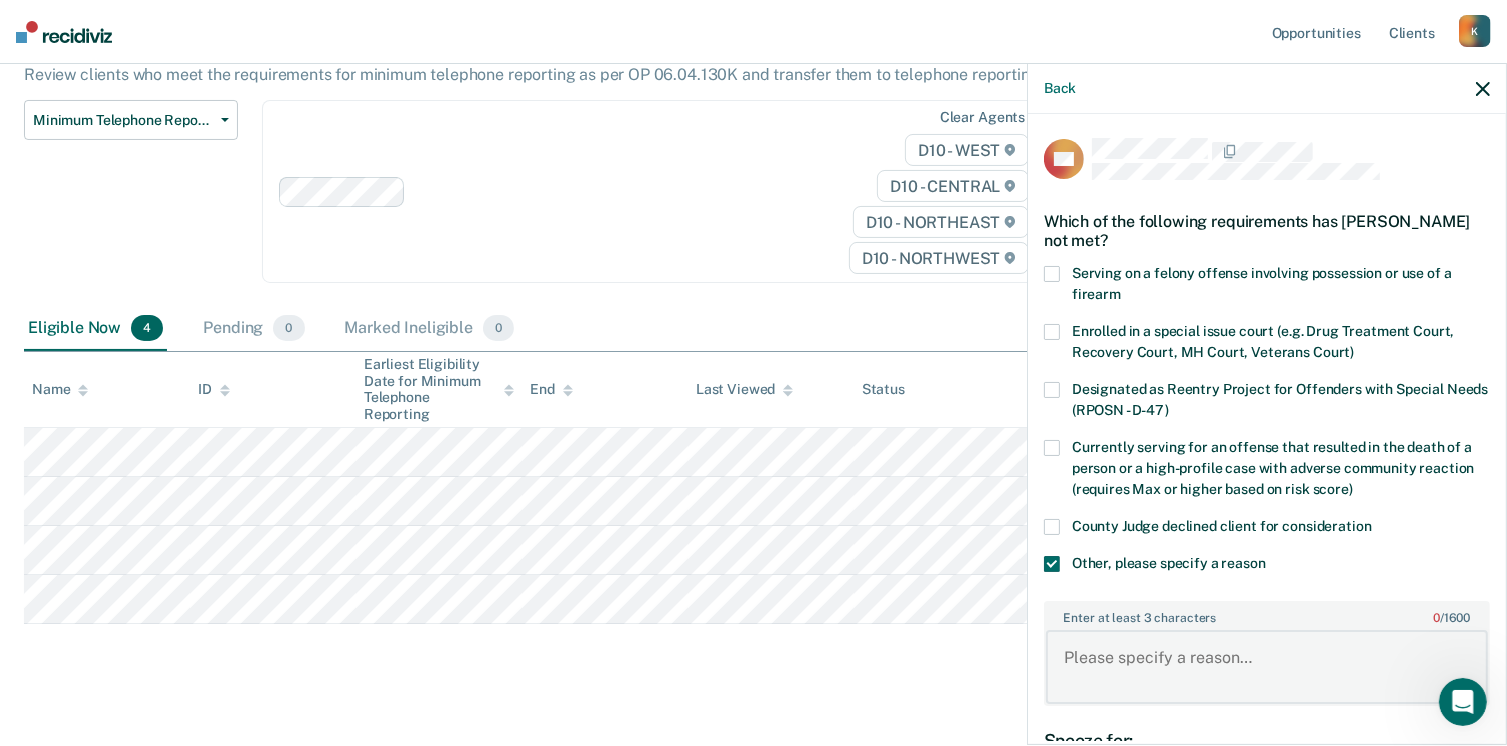click on "Enter at least 3 characters 0  /  1600" at bounding box center (1267, 667) 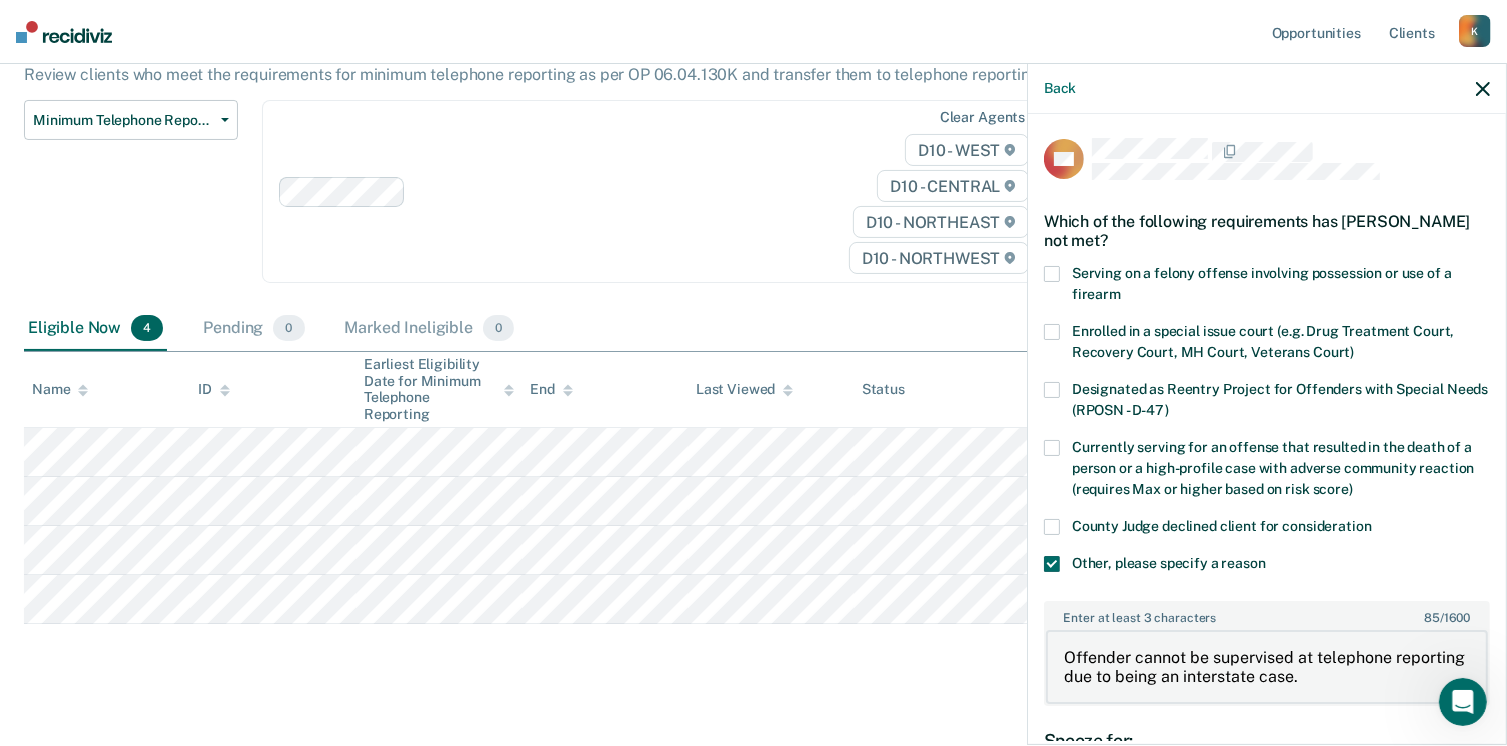 drag, startPoint x: 1380, startPoint y: 675, endPoint x: 1051, endPoint y: 655, distance: 329.60733 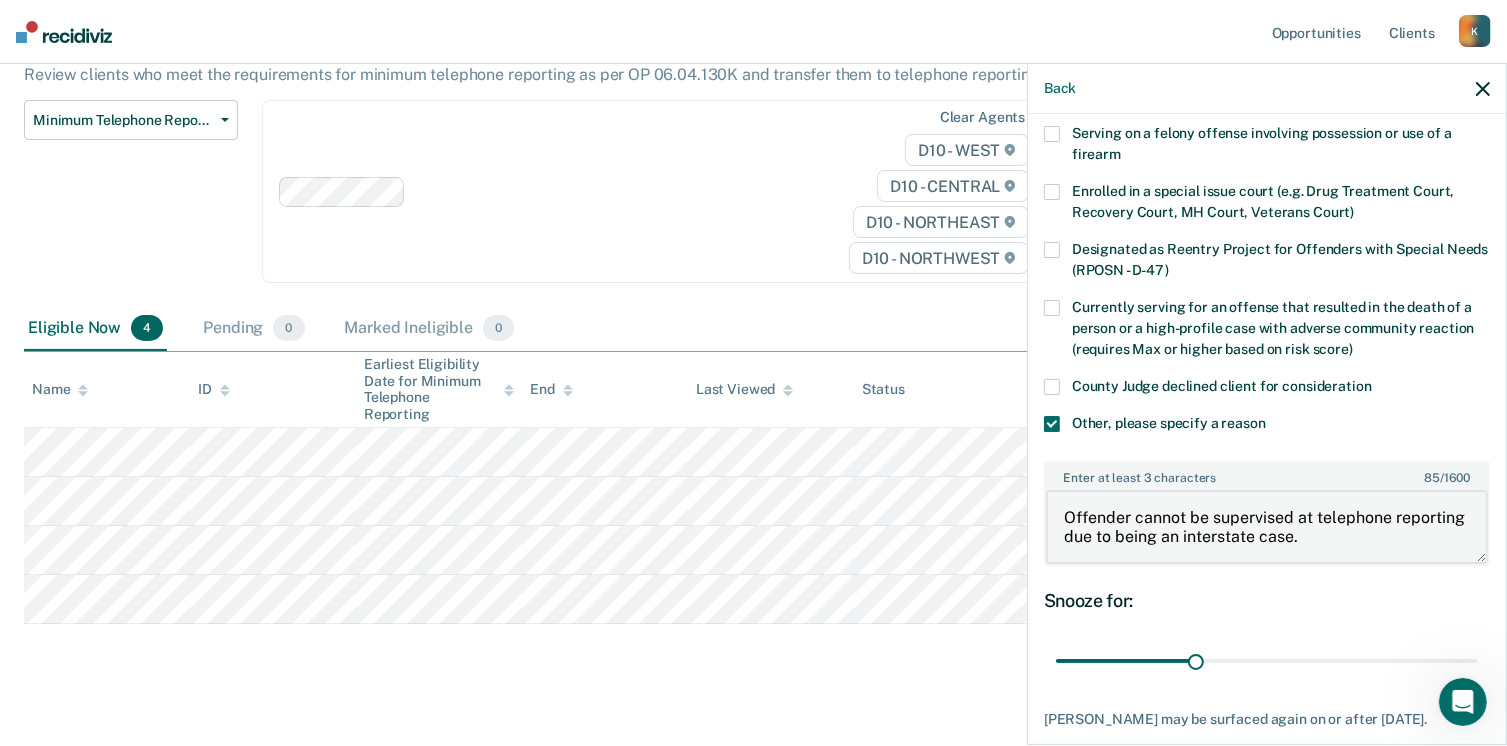 scroll, scrollTop: 248, scrollLeft: 0, axis: vertical 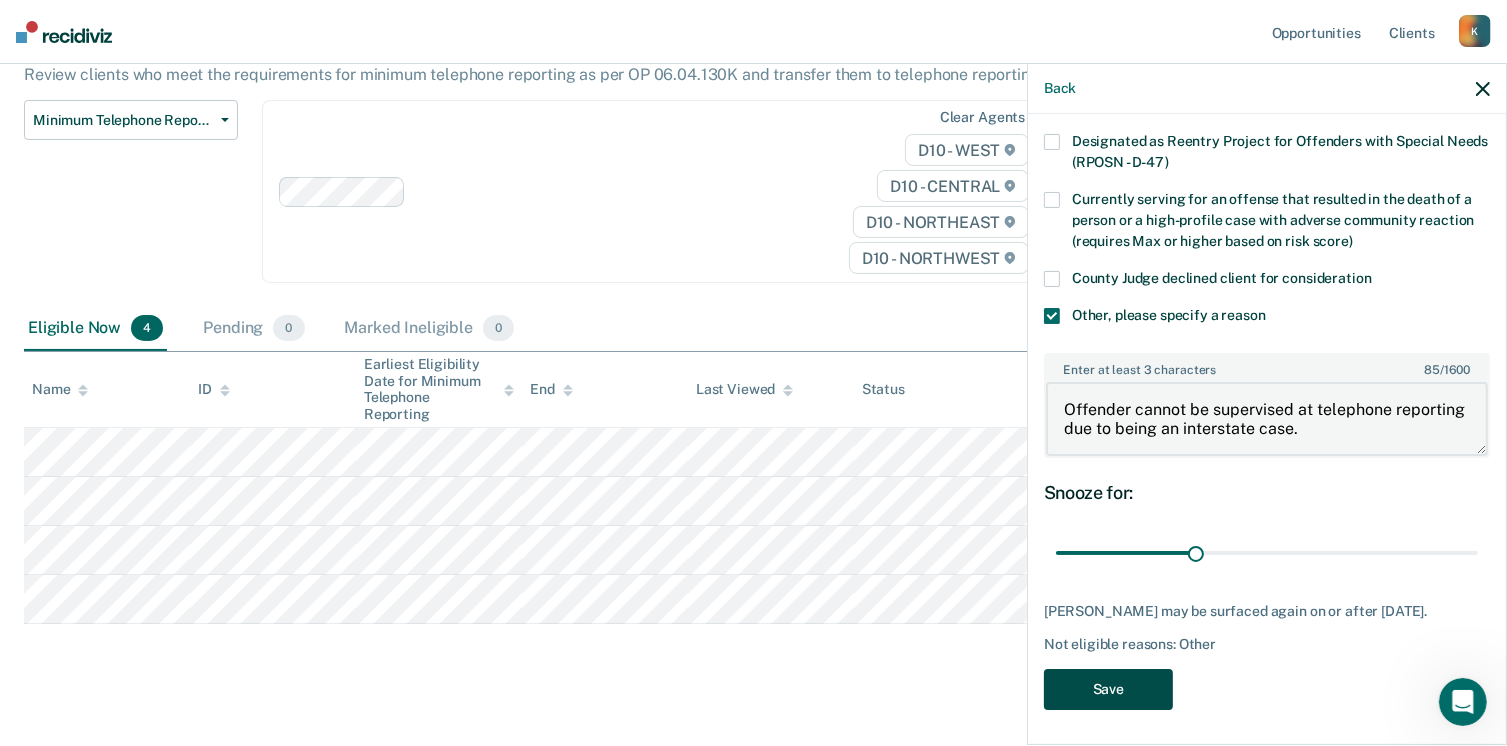 type on "Offender cannot be supervised at telephone reporting due to being an interstate case." 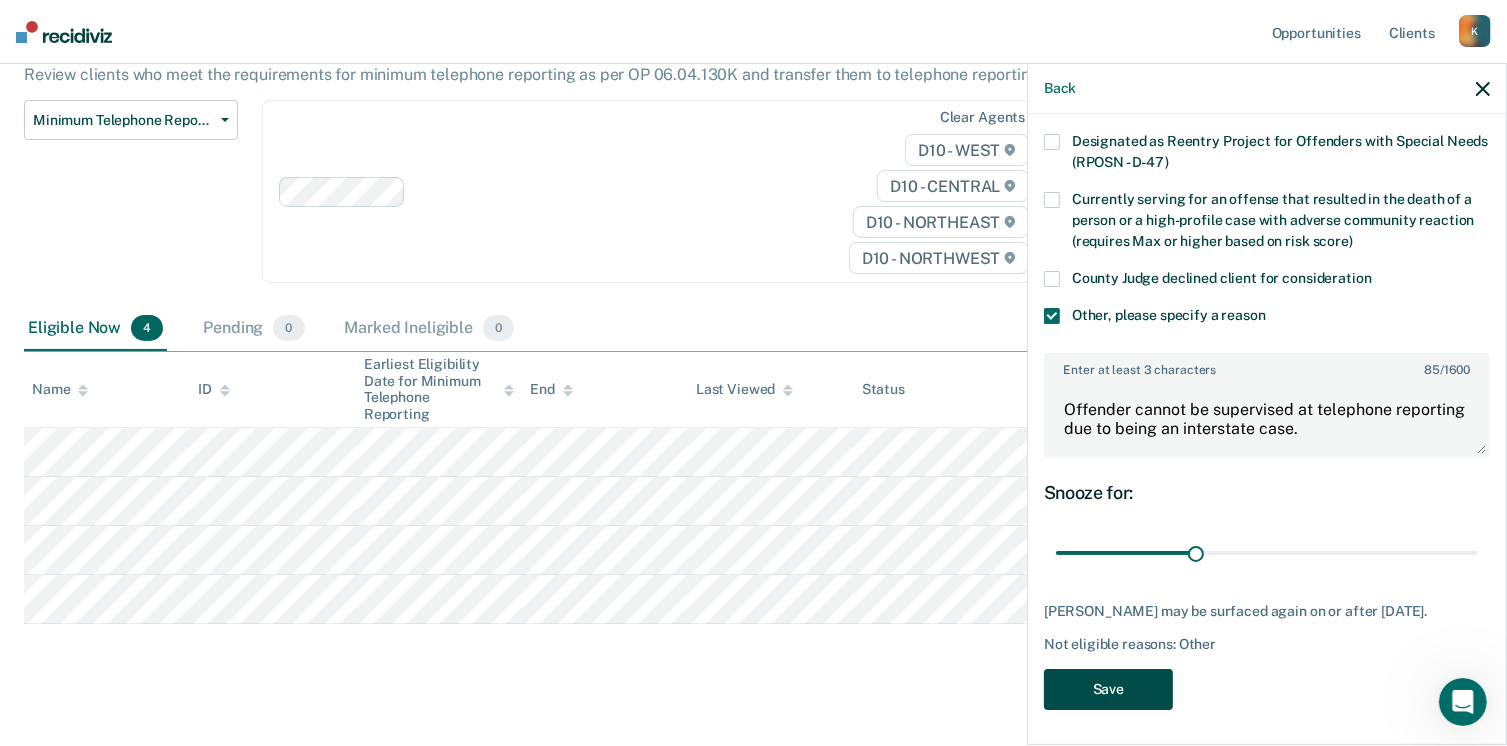 click on "Save" at bounding box center [1108, 689] 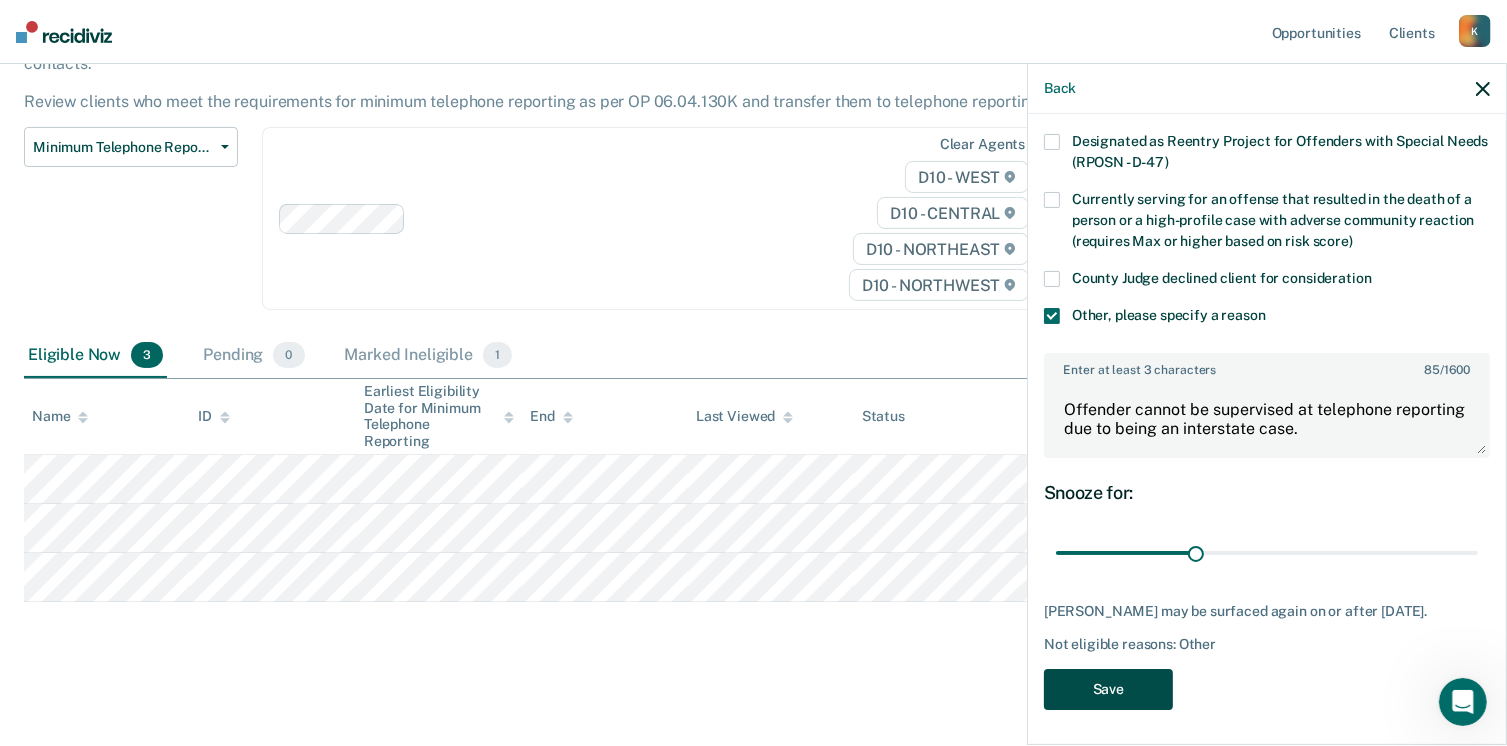 scroll, scrollTop: 138, scrollLeft: 0, axis: vertical 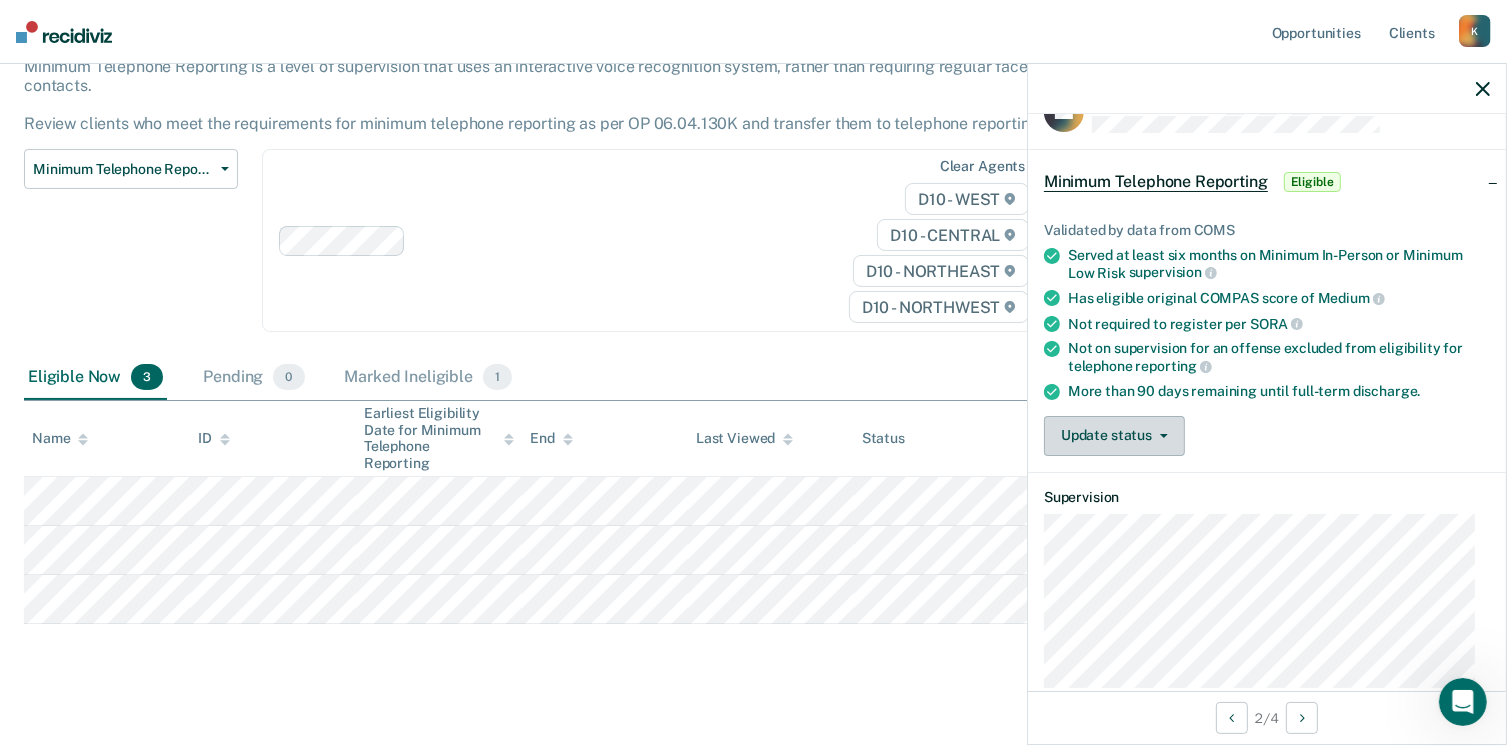 click on "Update status" at bounding box center [1114, 436] 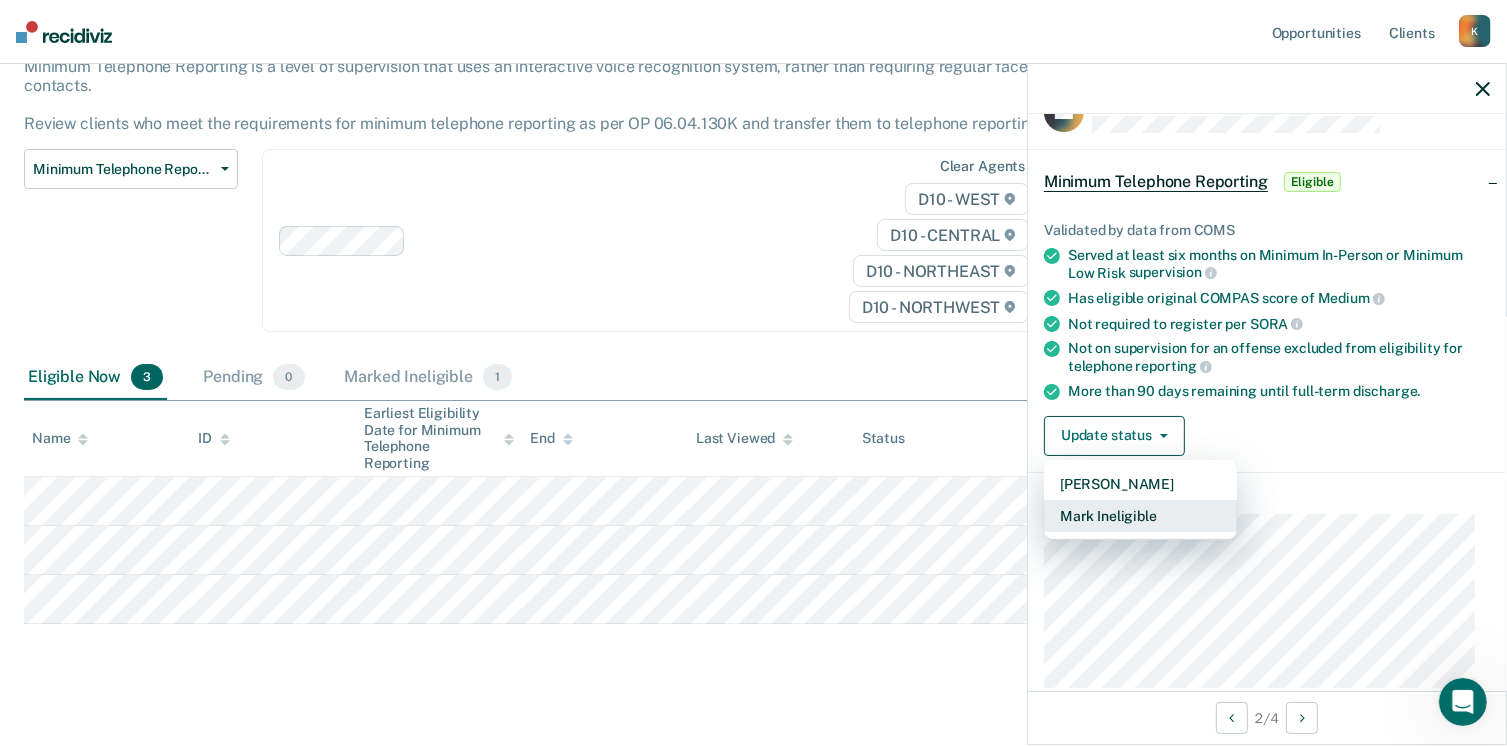 click on "Mark Ineligible" at bounding box center (1140, 516) 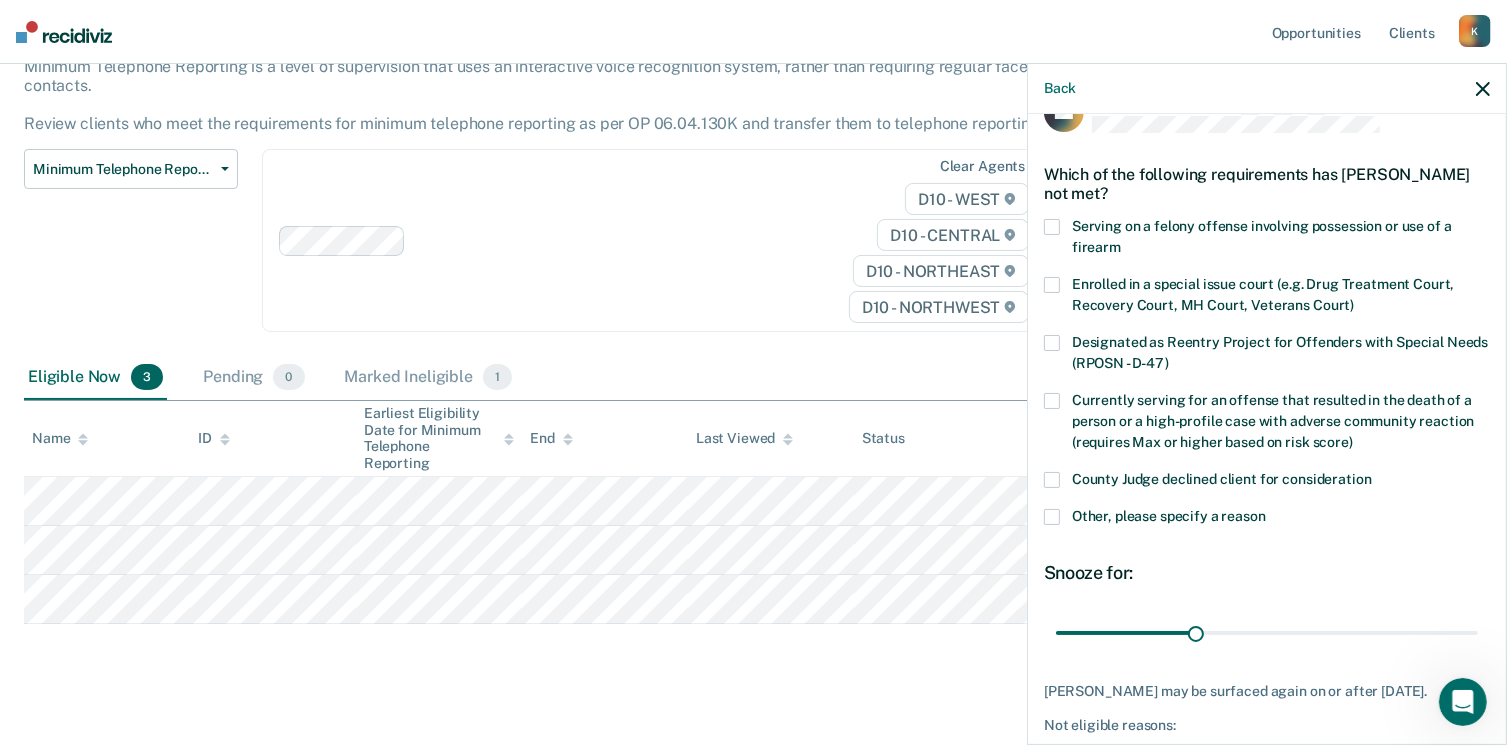 click on "Other, please specify a reason" at bounding box center [1267, 519] 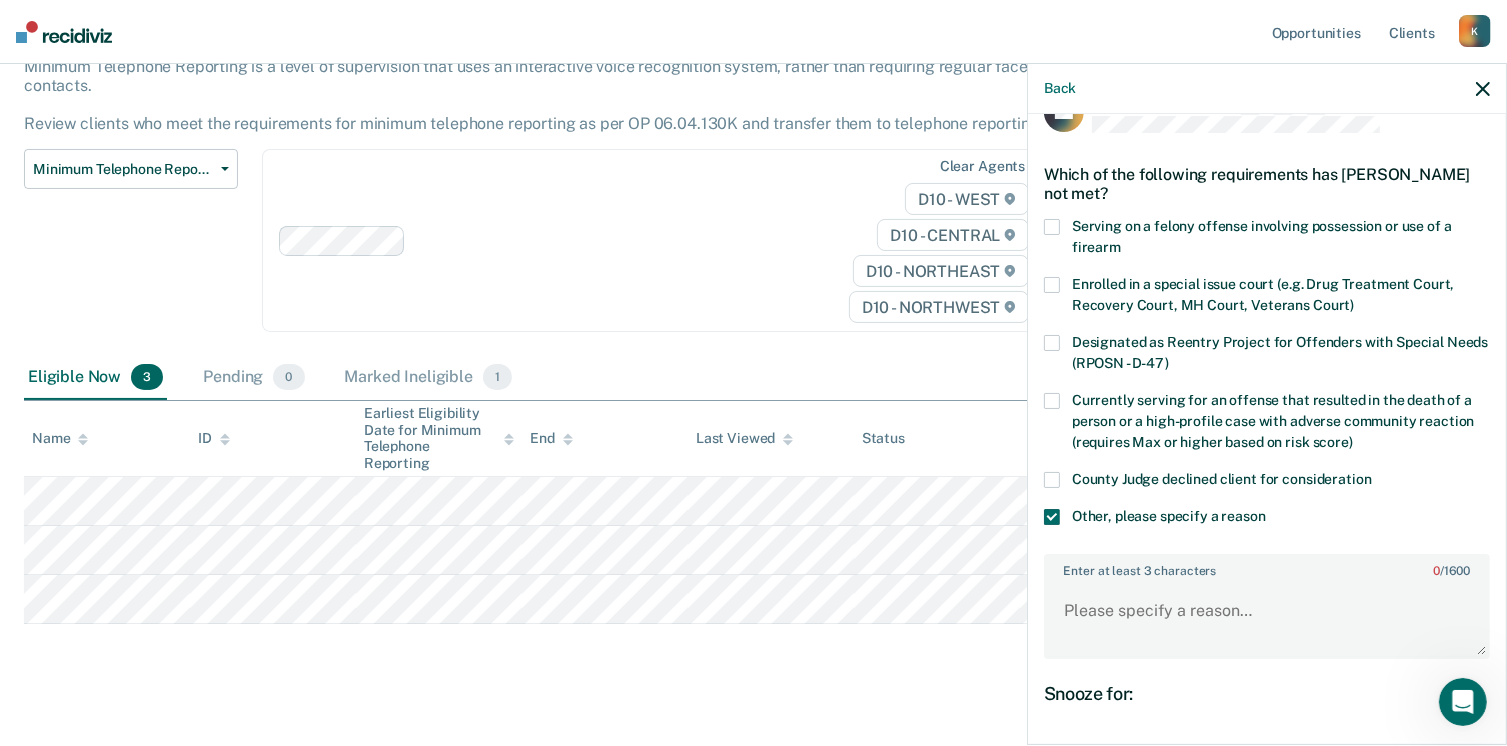 scroll, scrollTop: 247, scrollLeft: 0, axis: vertical 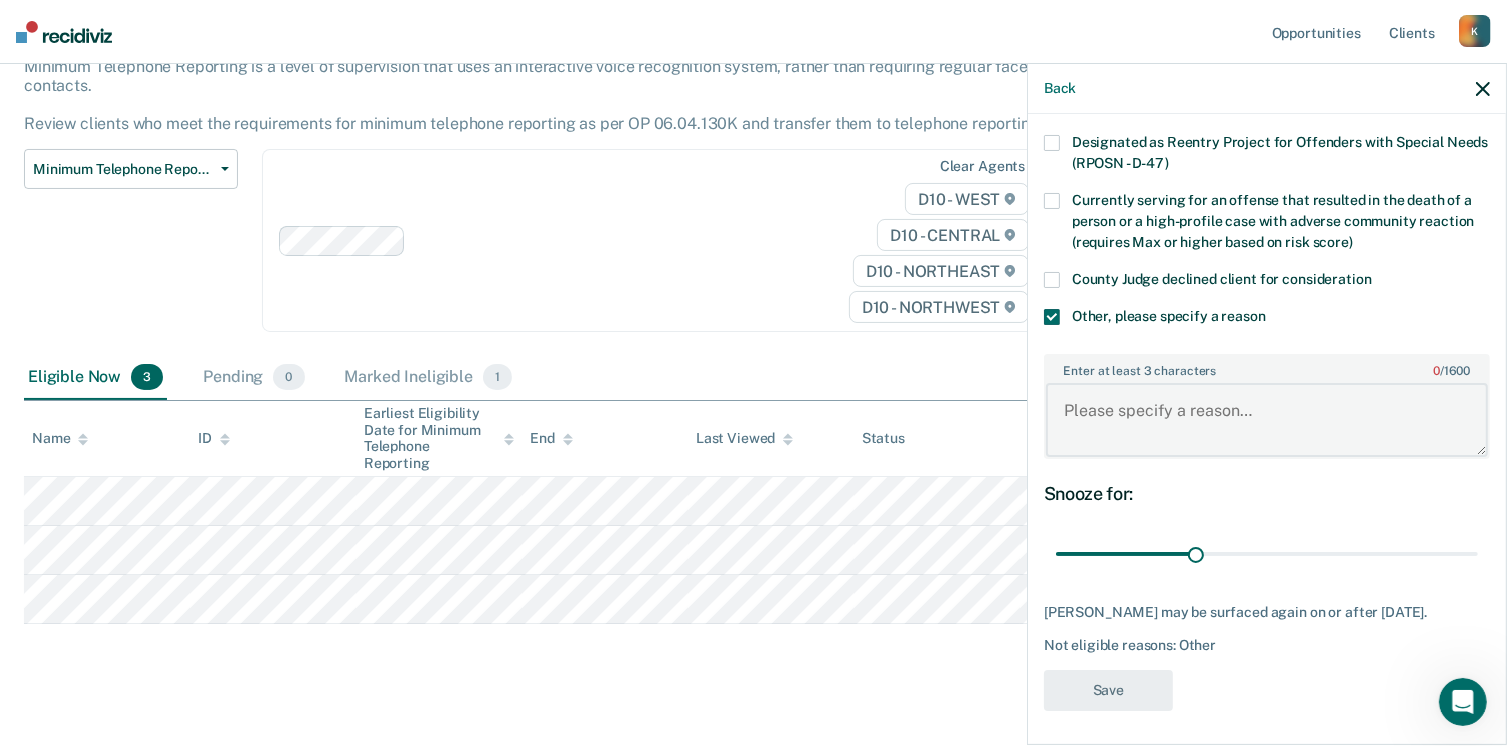 click on "Enter at least 3 characters 0  /  1600" at bounding box center (1267, 420) 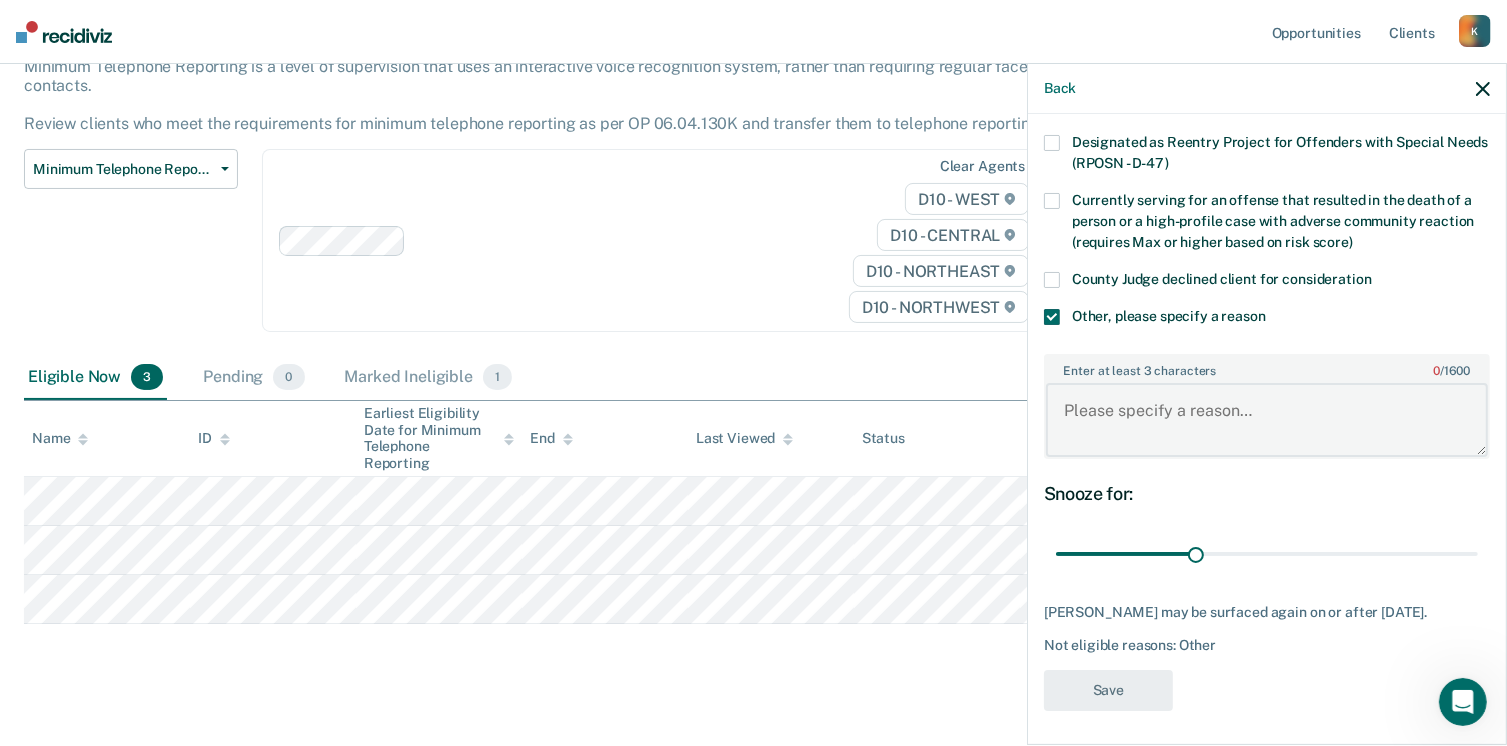 paste on "Offender cannot be supervised at telephone reporting due to being an interstate case." 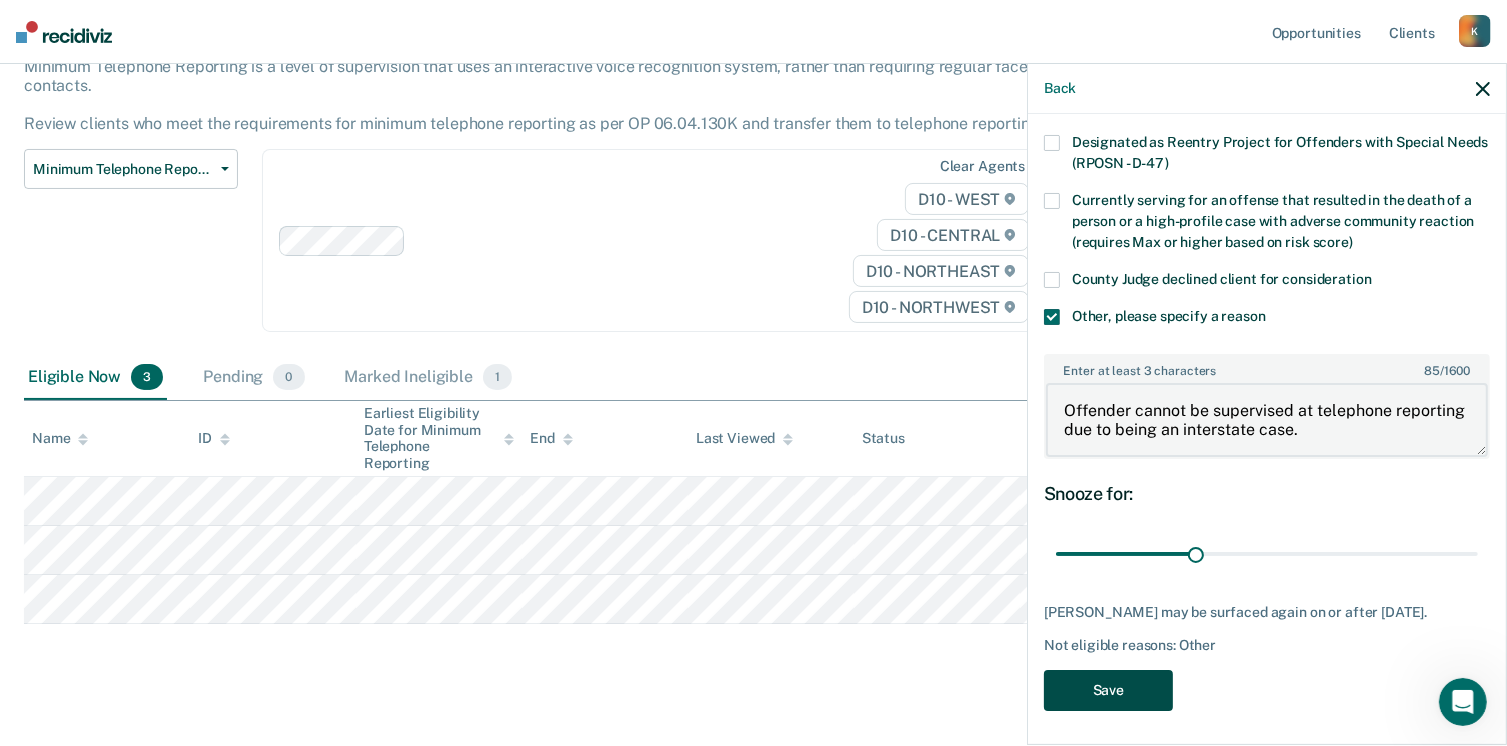 type on "Offender cannot be supervised at telephone reporting due to being an interstate case." 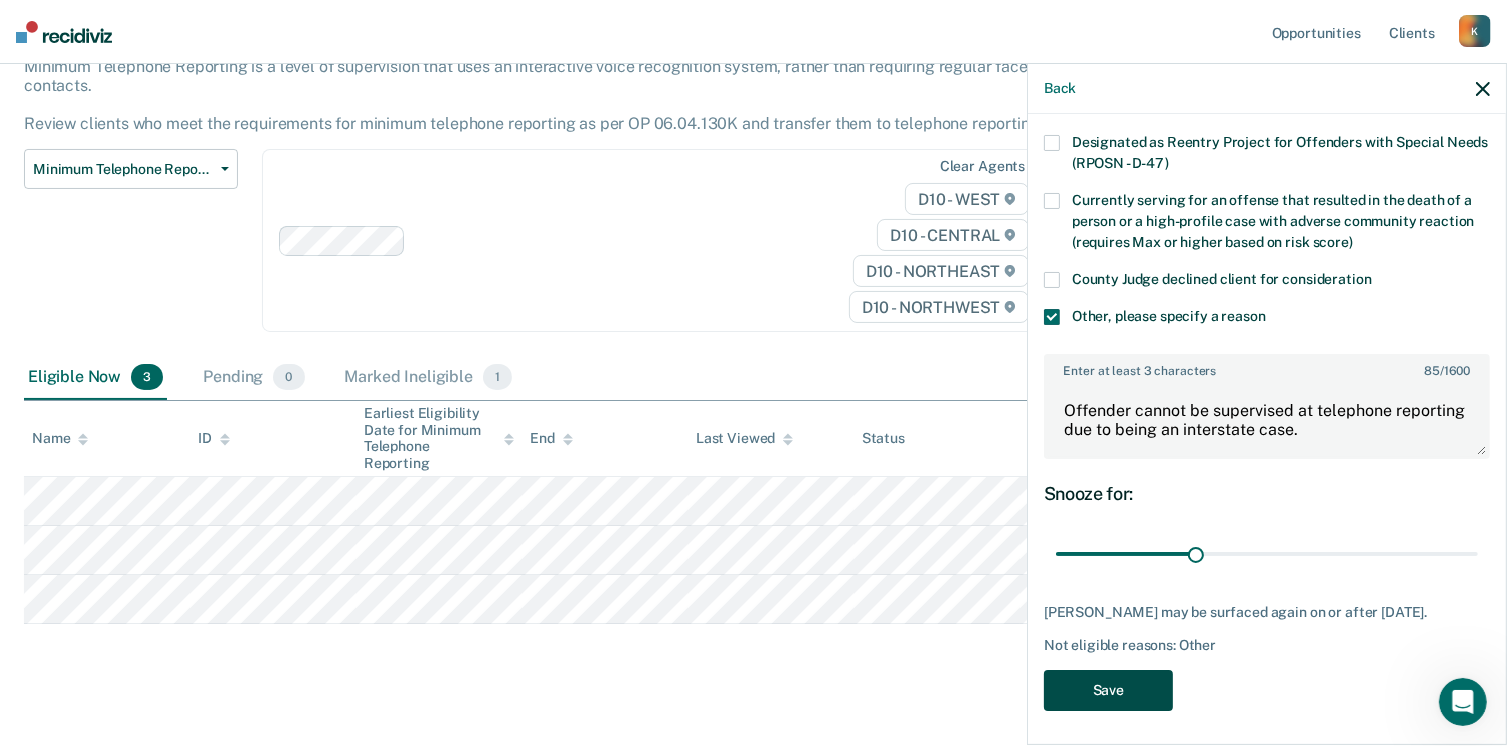 click on "Save" at bounding box center (1108, 690) 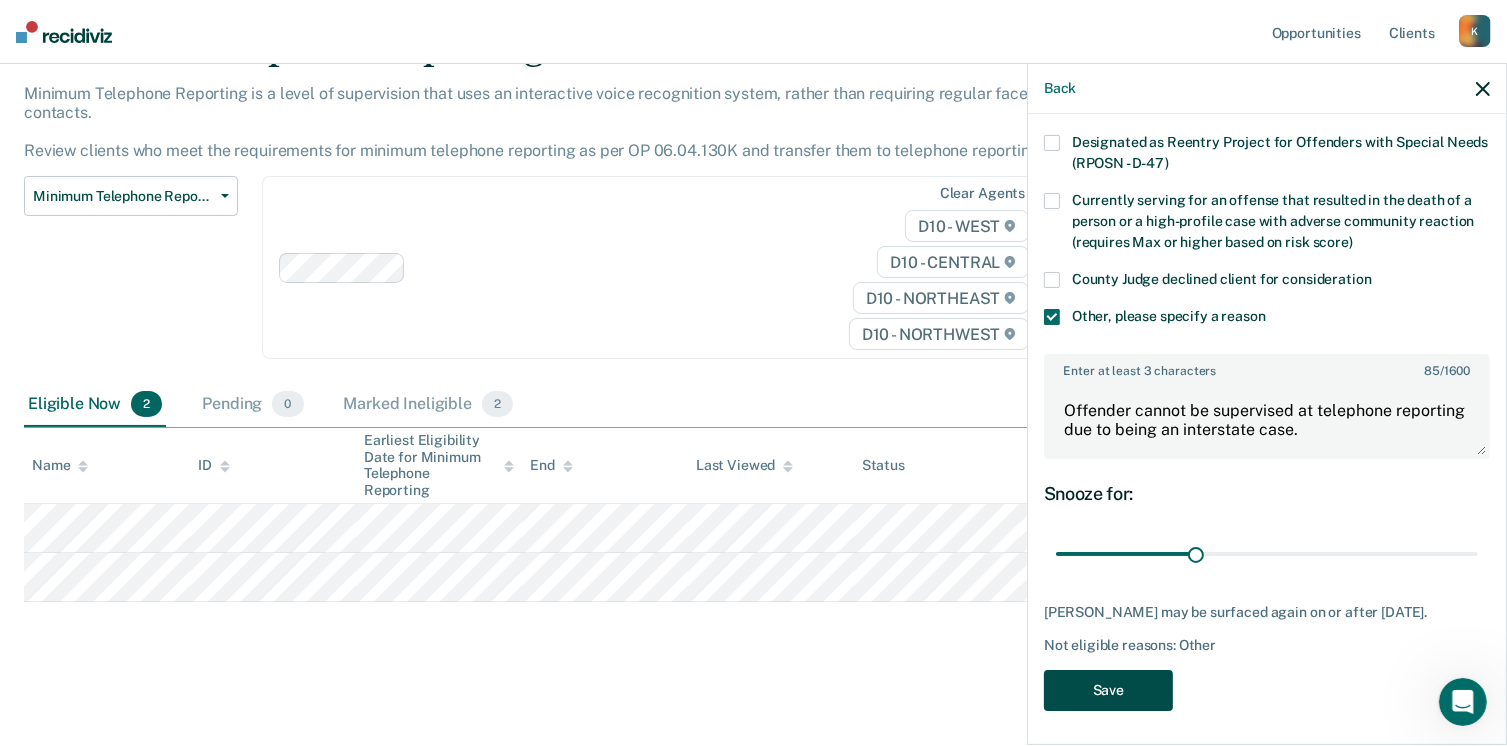 scroll, scrollTop: 89, scrollLeft: 0, axis: vertical 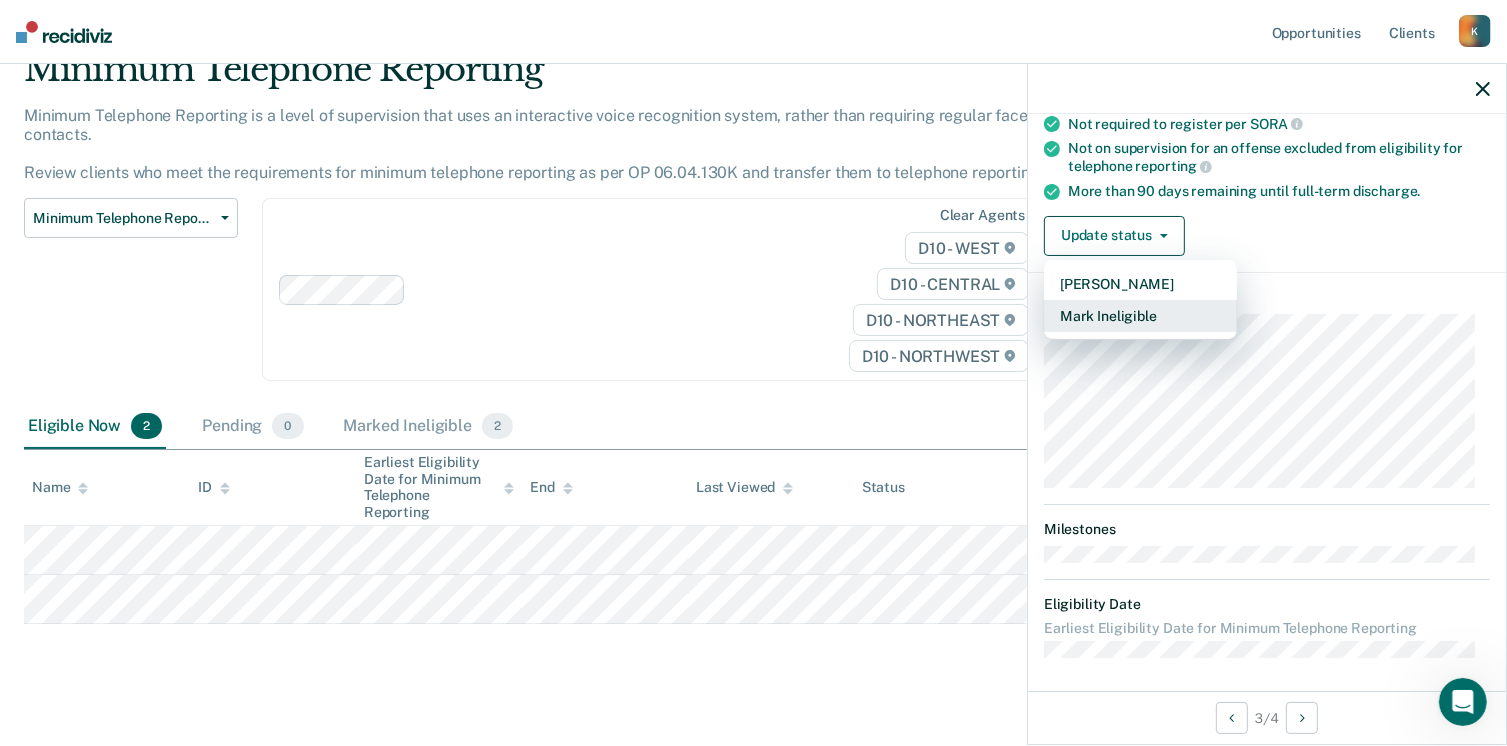 click on "Mark Ineligible" at bounding box center (1140, 316) 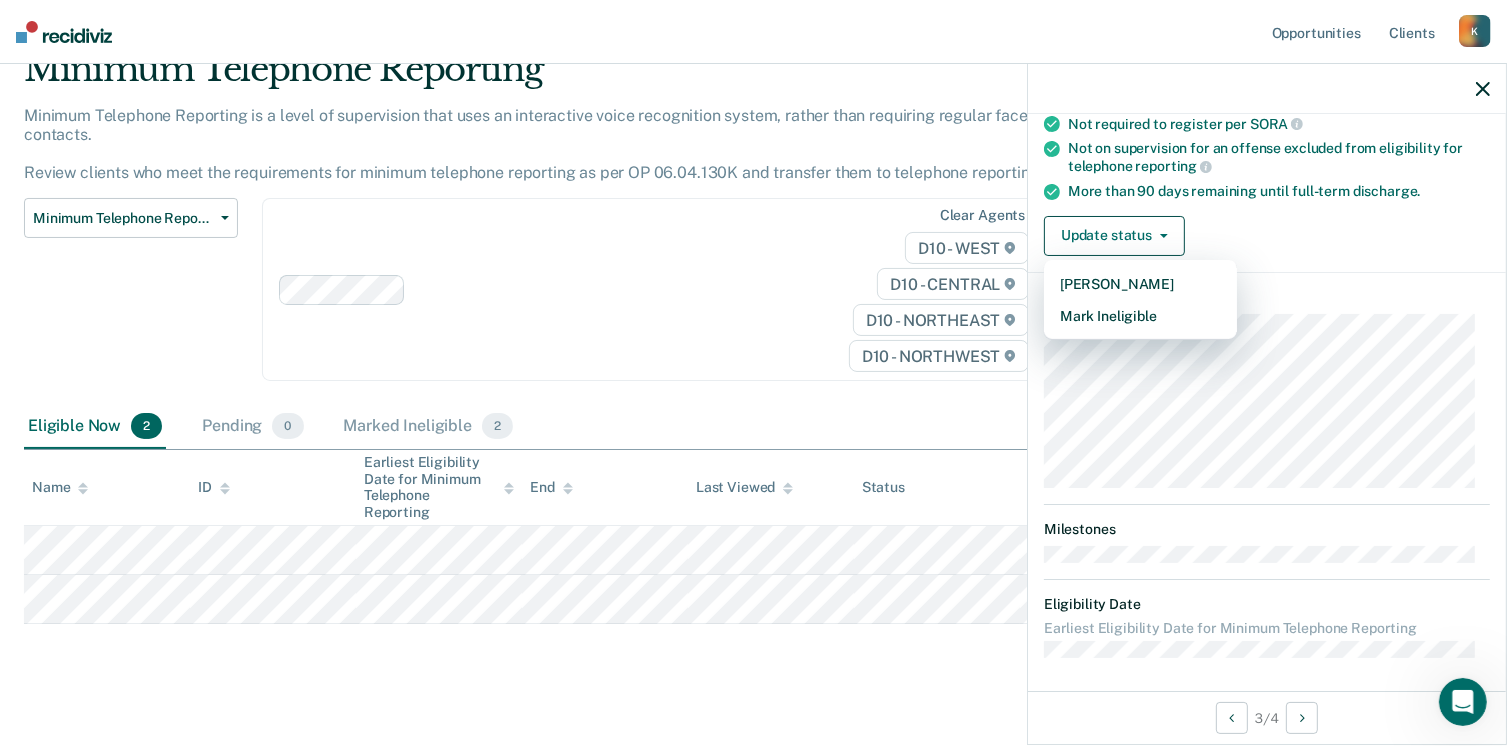 scroll, scrollTop: 146, scrollLeft: 0, axis: vertical 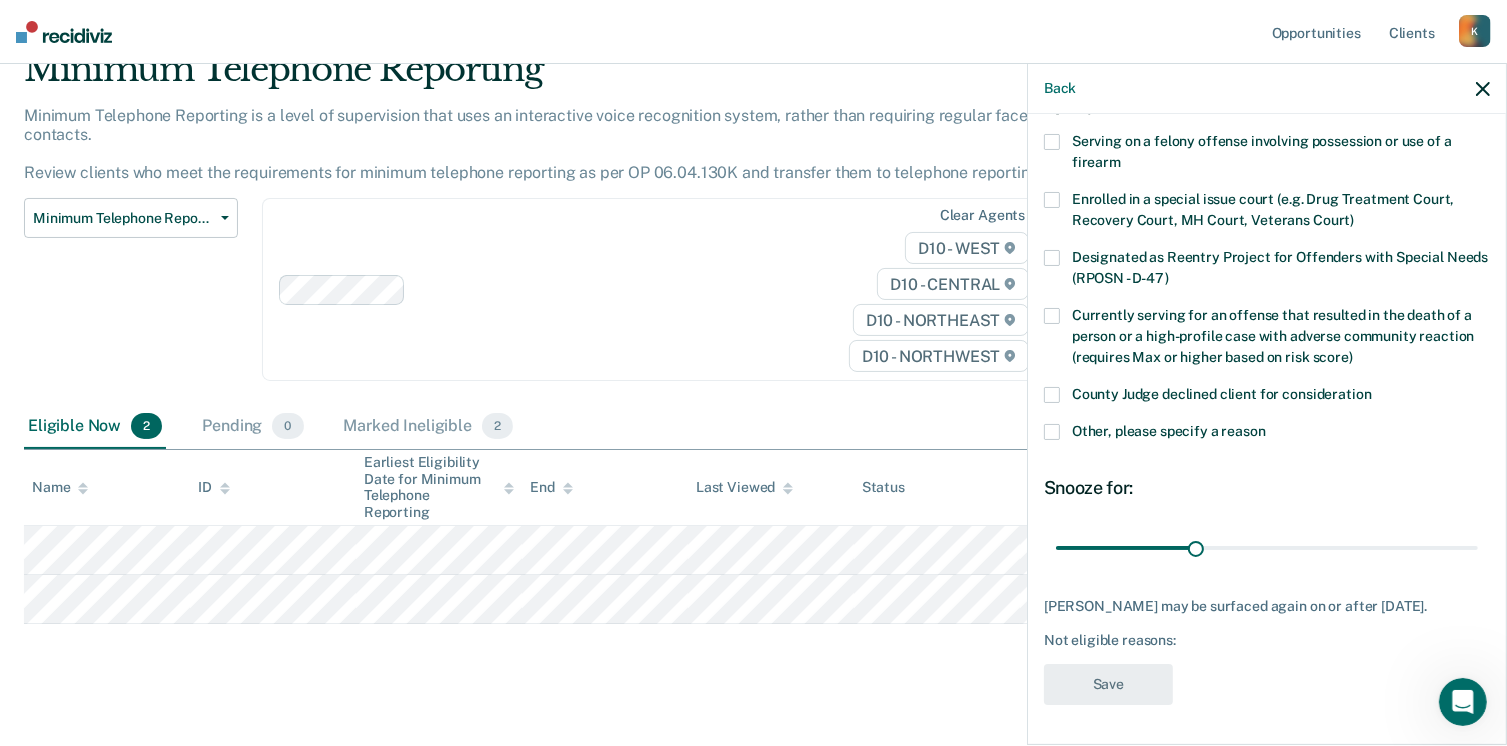 click on "Other, please specify a reason" at bounding box center [1267, 434] 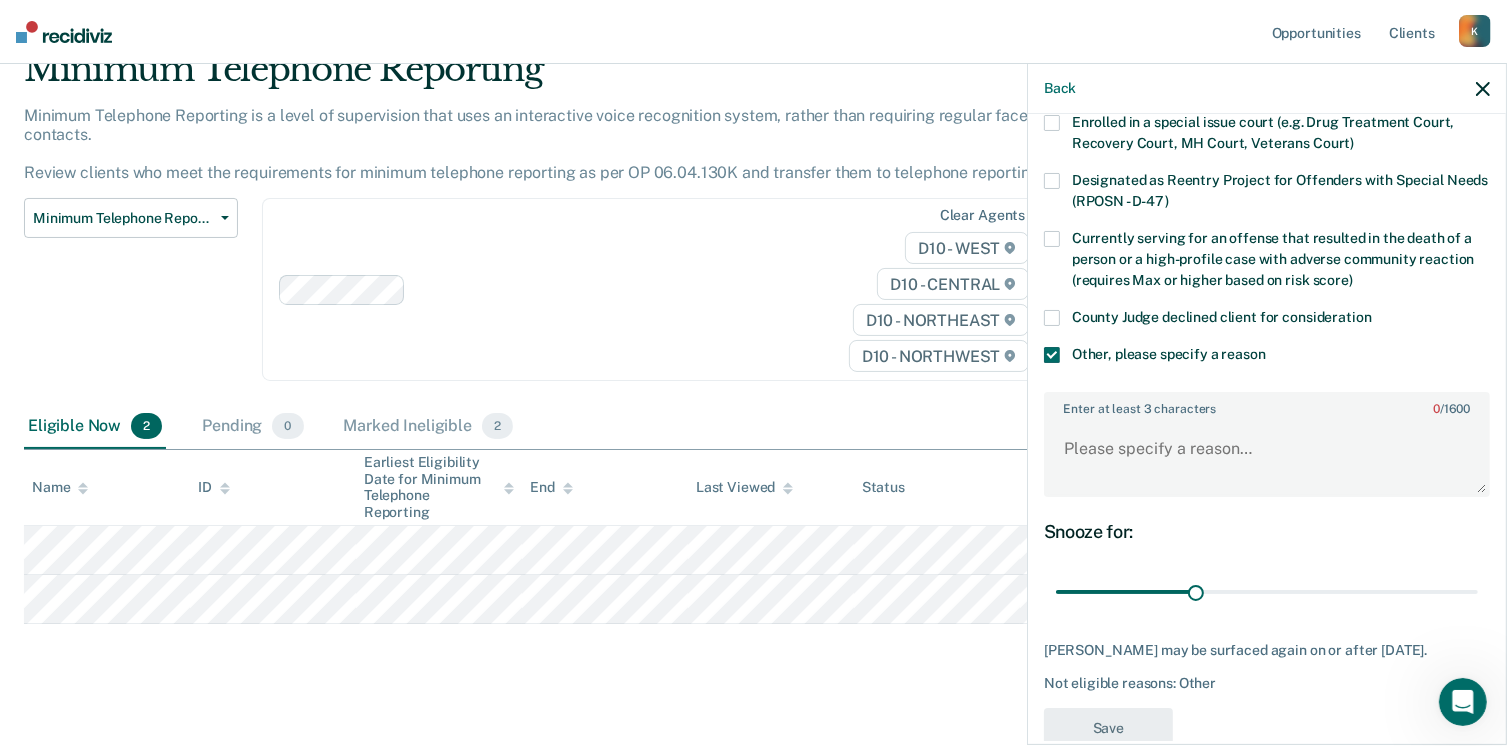 scroll, scrollTop: 265, scrollLeft: 0, axis: vertical 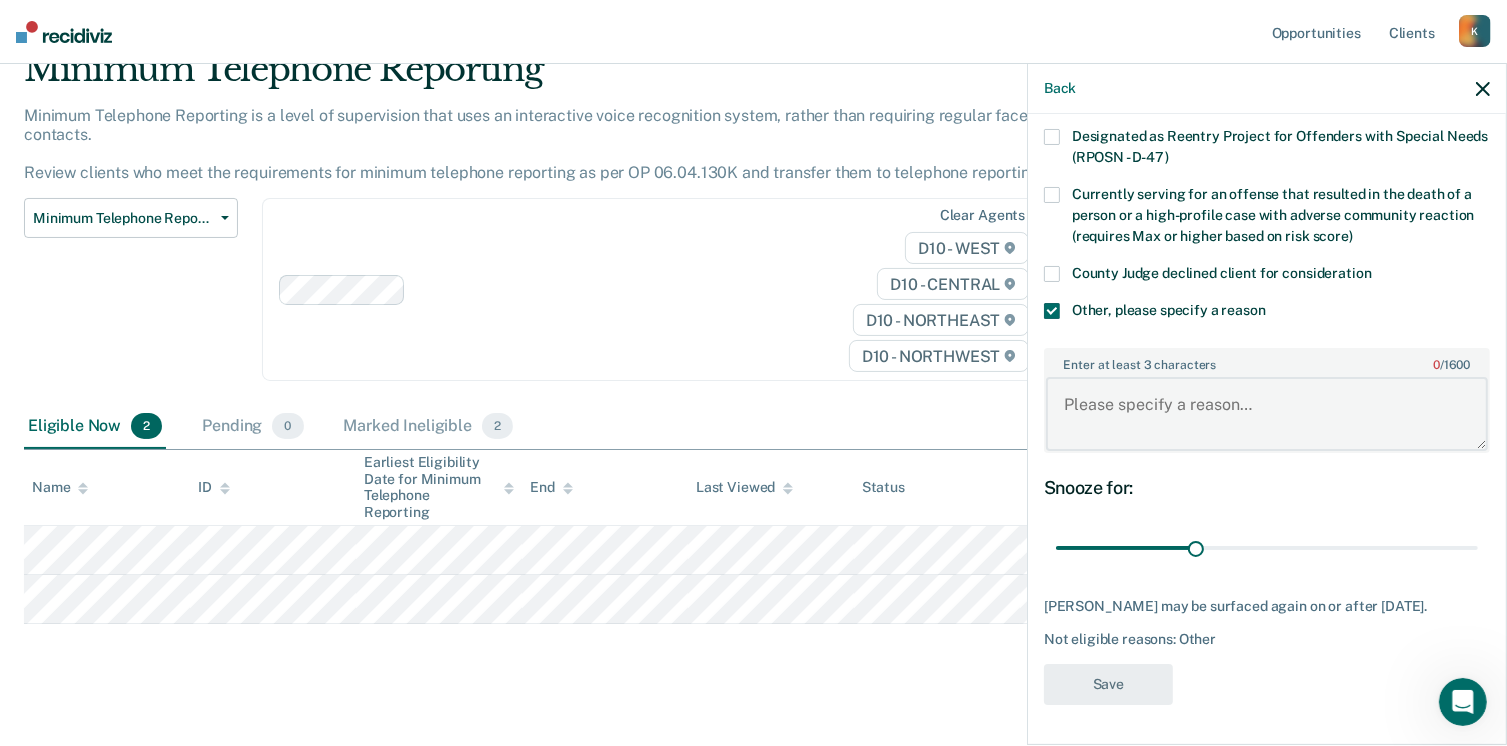 click on "Enter at least 3 characters 0  /  1600" at bounding box center (1267, 414) 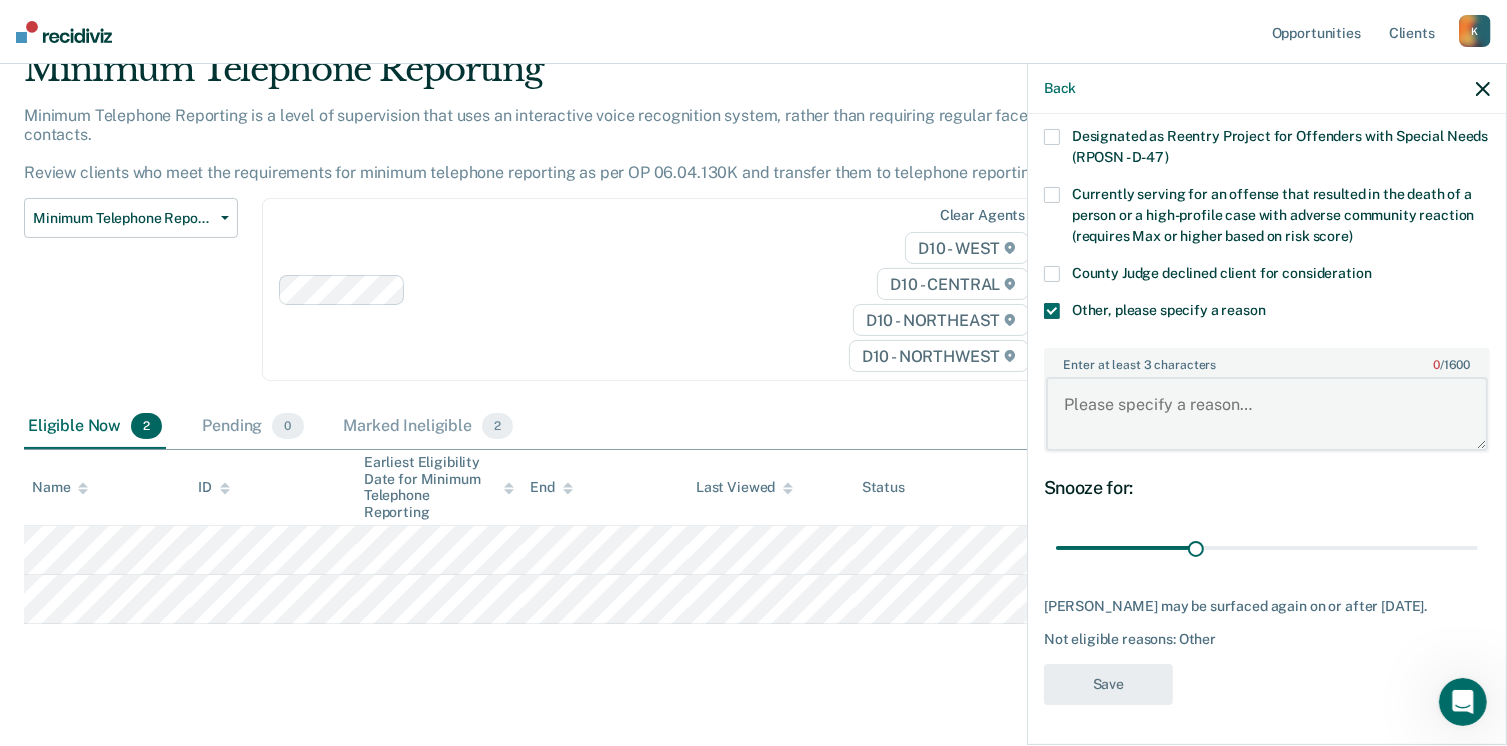 paste on "Offender cannot be supervised at telephone reporting due to being an interstate case." 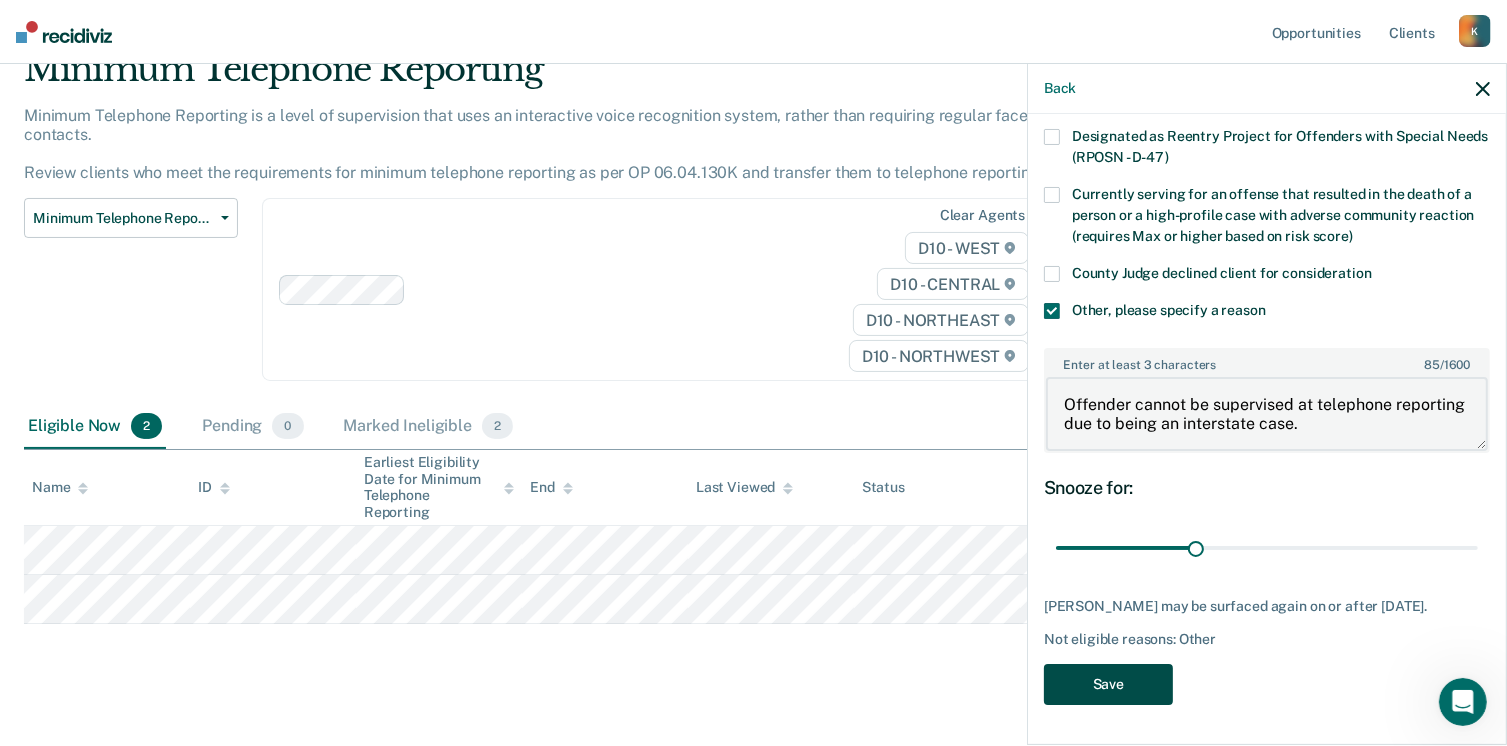 type on "Offender cannot be supervised at telephone reporting due to being an interstate case." 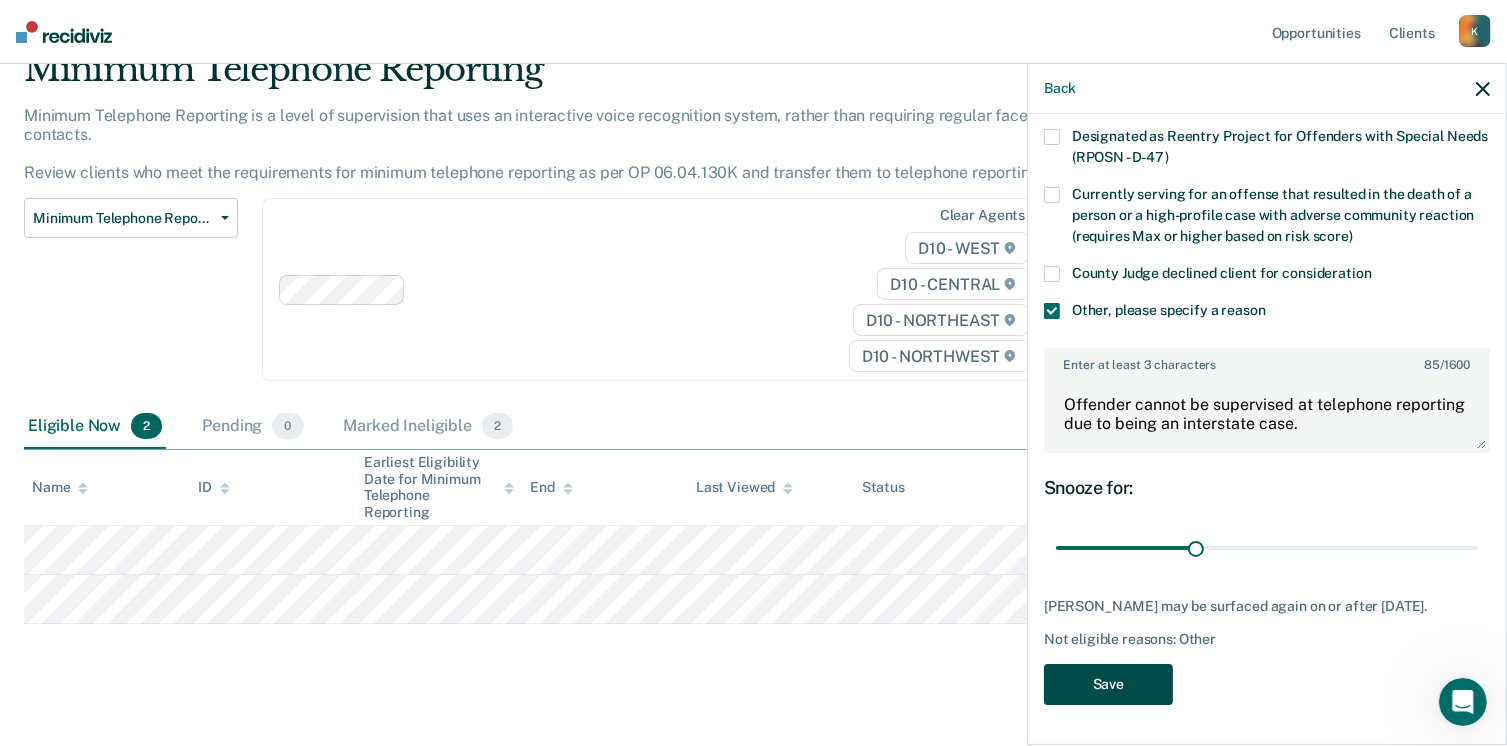 click on "Save" at bounding box center (1108, 684) 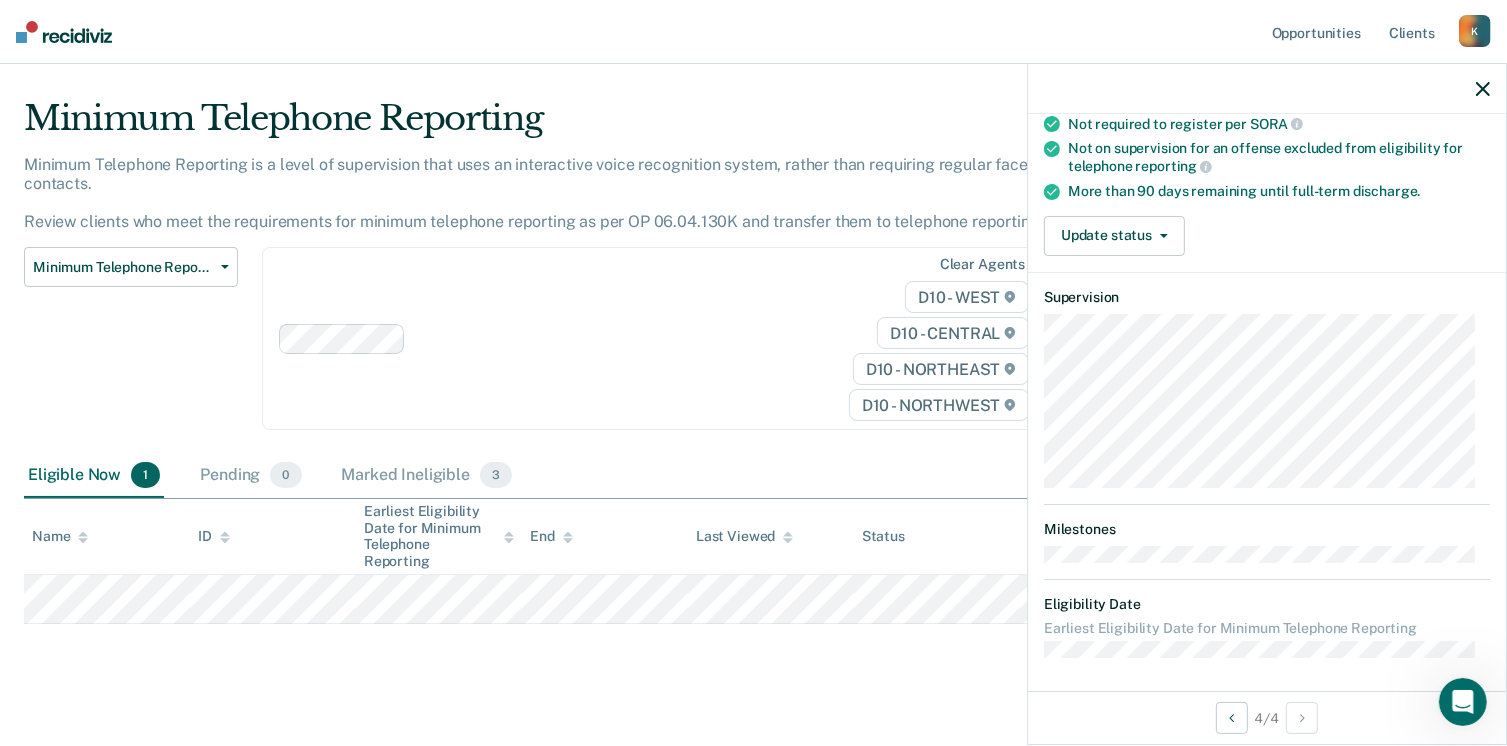 scroll, scrollTop: 47, scrollLeft: 0, axis: vertical 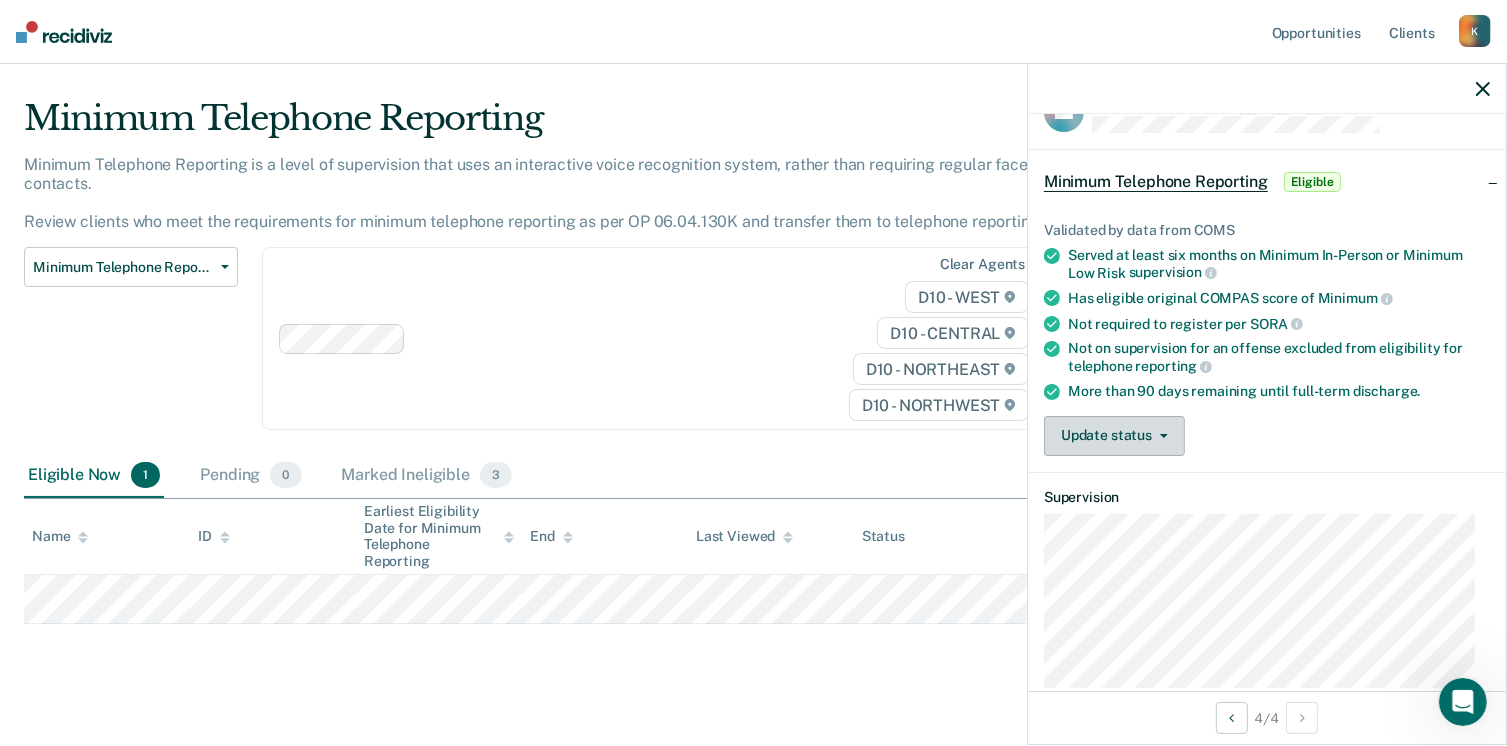 click on "Update status" at bounding box center [1114, 436] 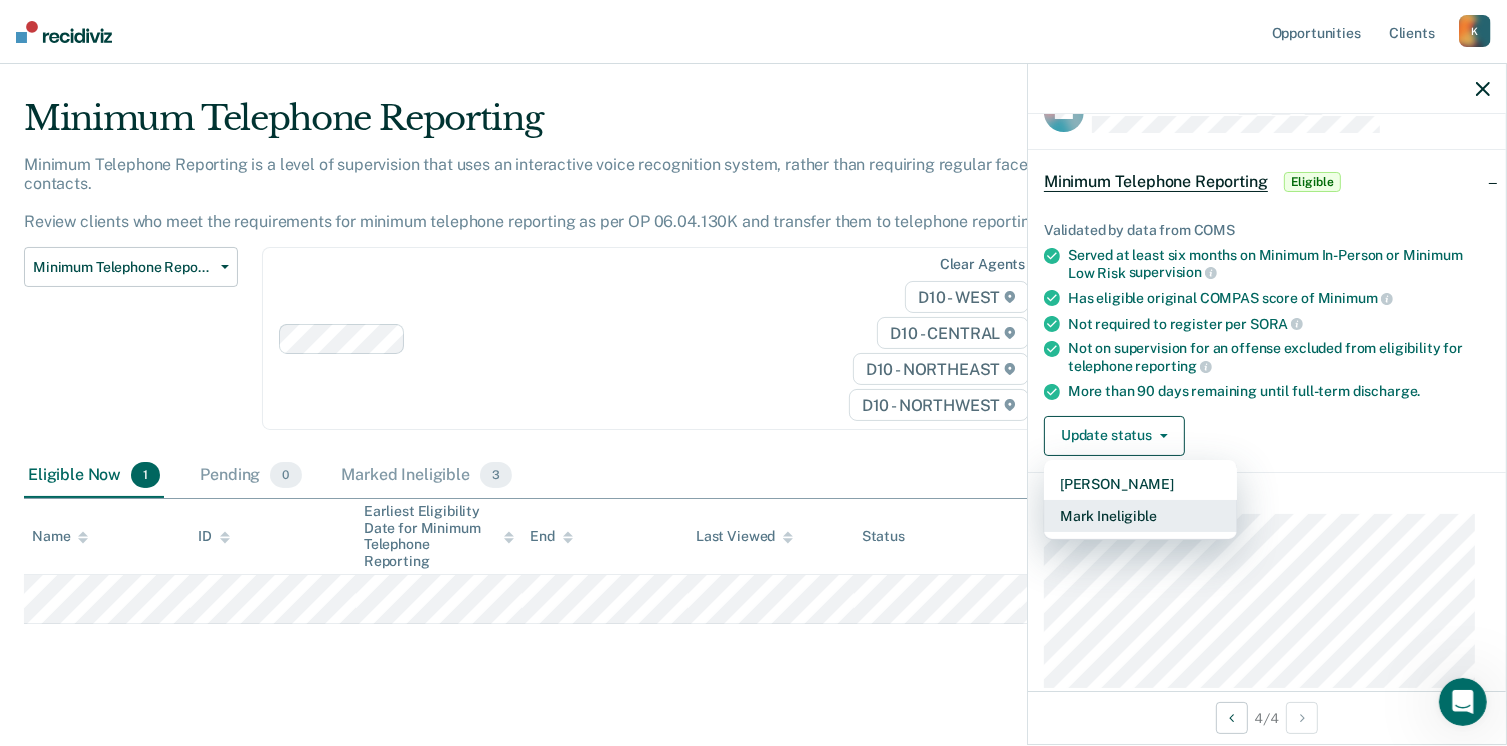 click on "Mark Ineligible" at bounding box center (1140, 516) 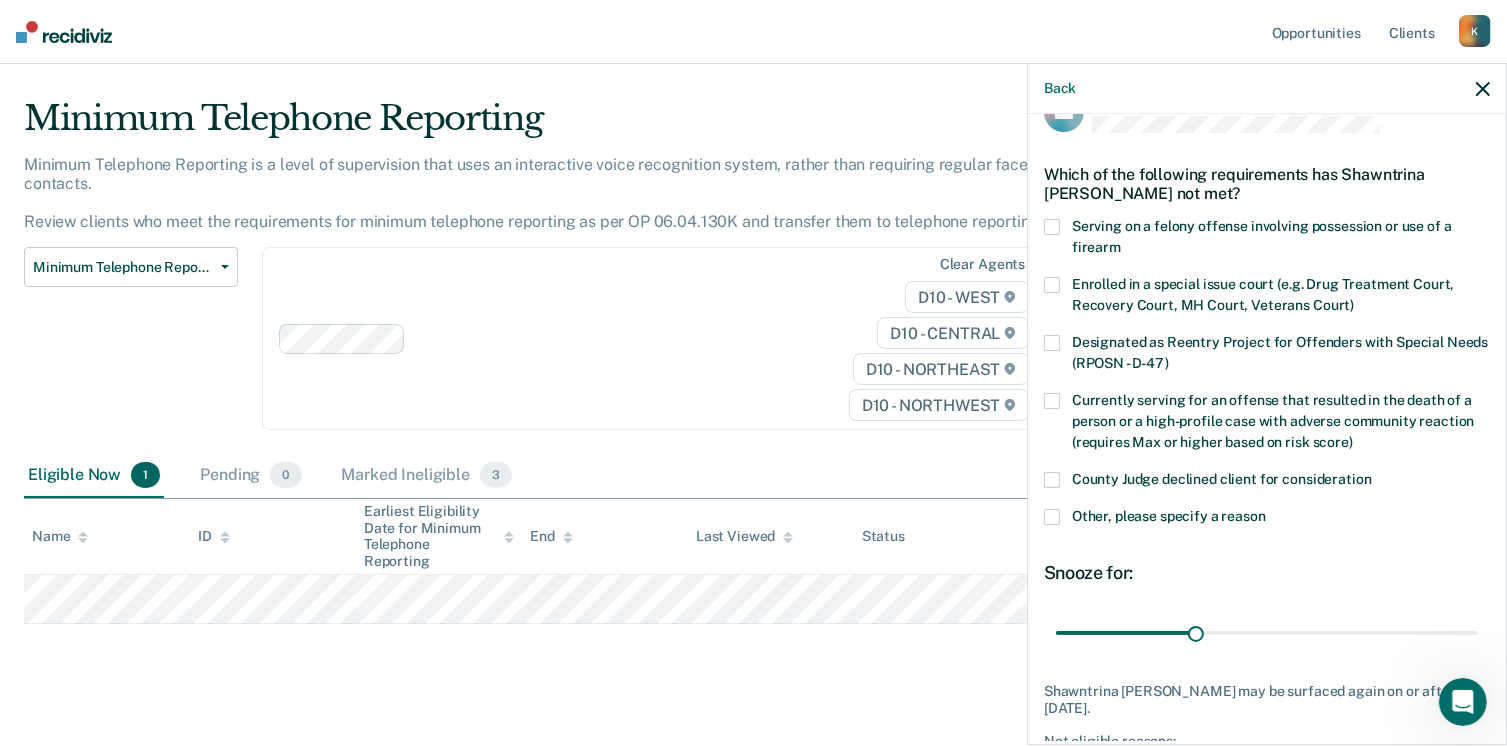 click at bounding box center (1052, 517) 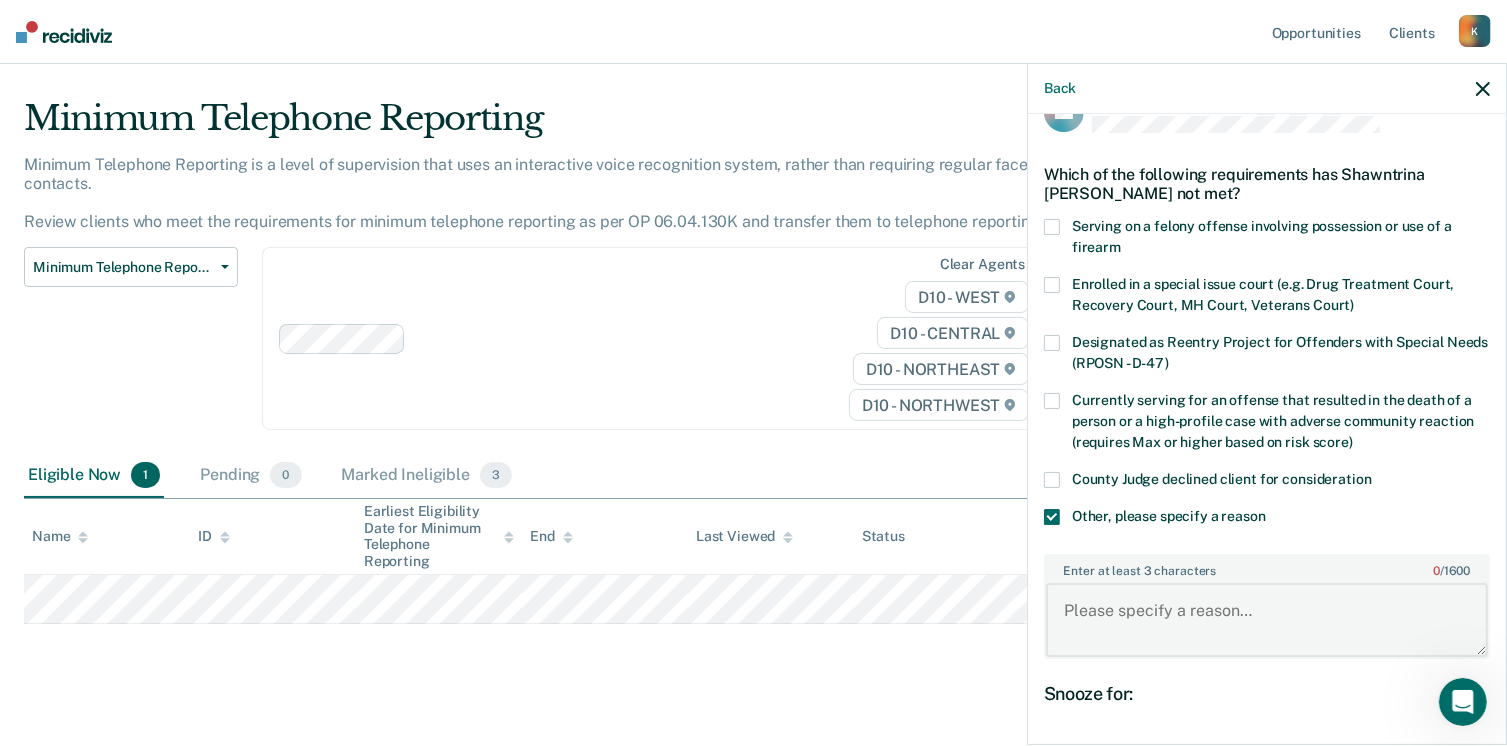 click on "Enter at least 3 characters 0  /  1600" at bounding box center [1267, 620] 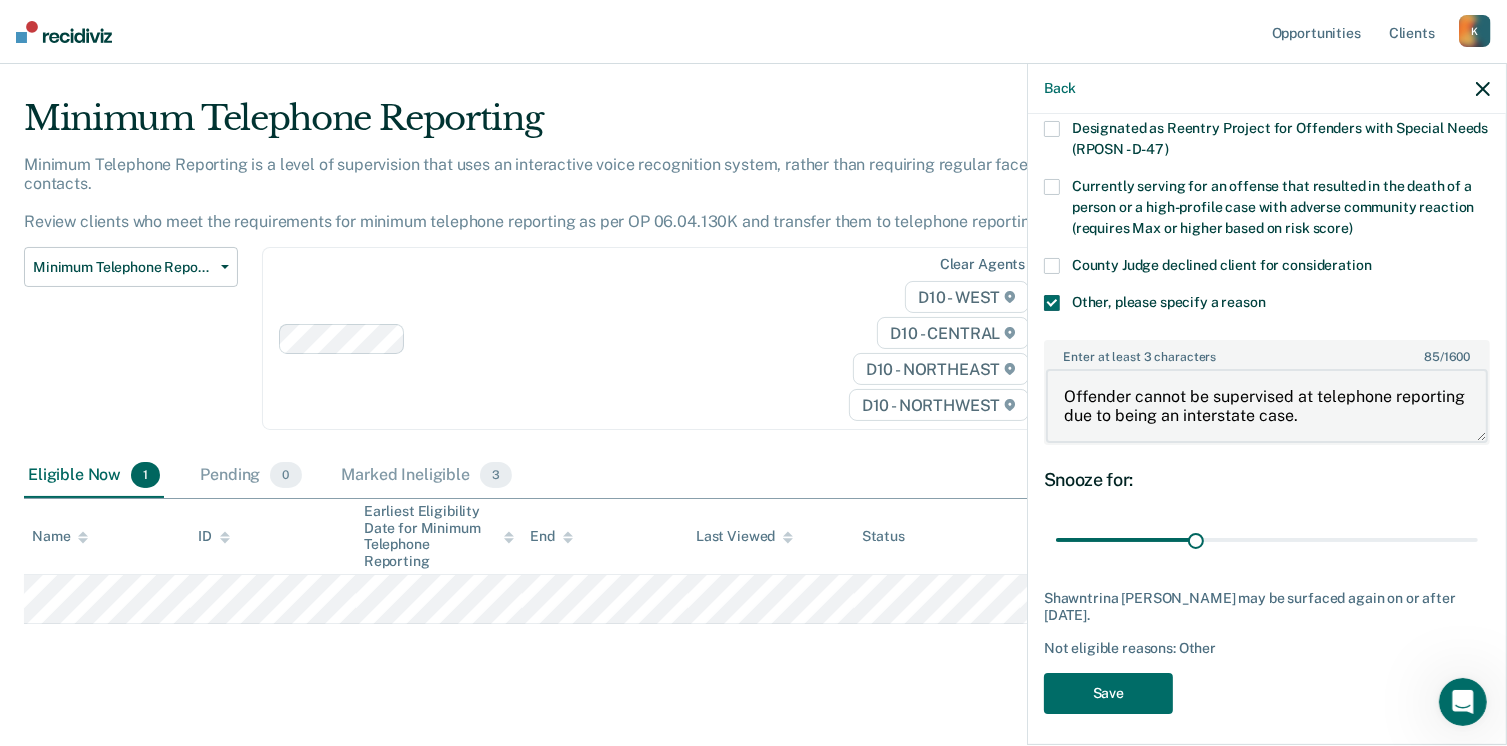 scroll, scrollTop: 265, scrollLeft: 0, axis: vertical 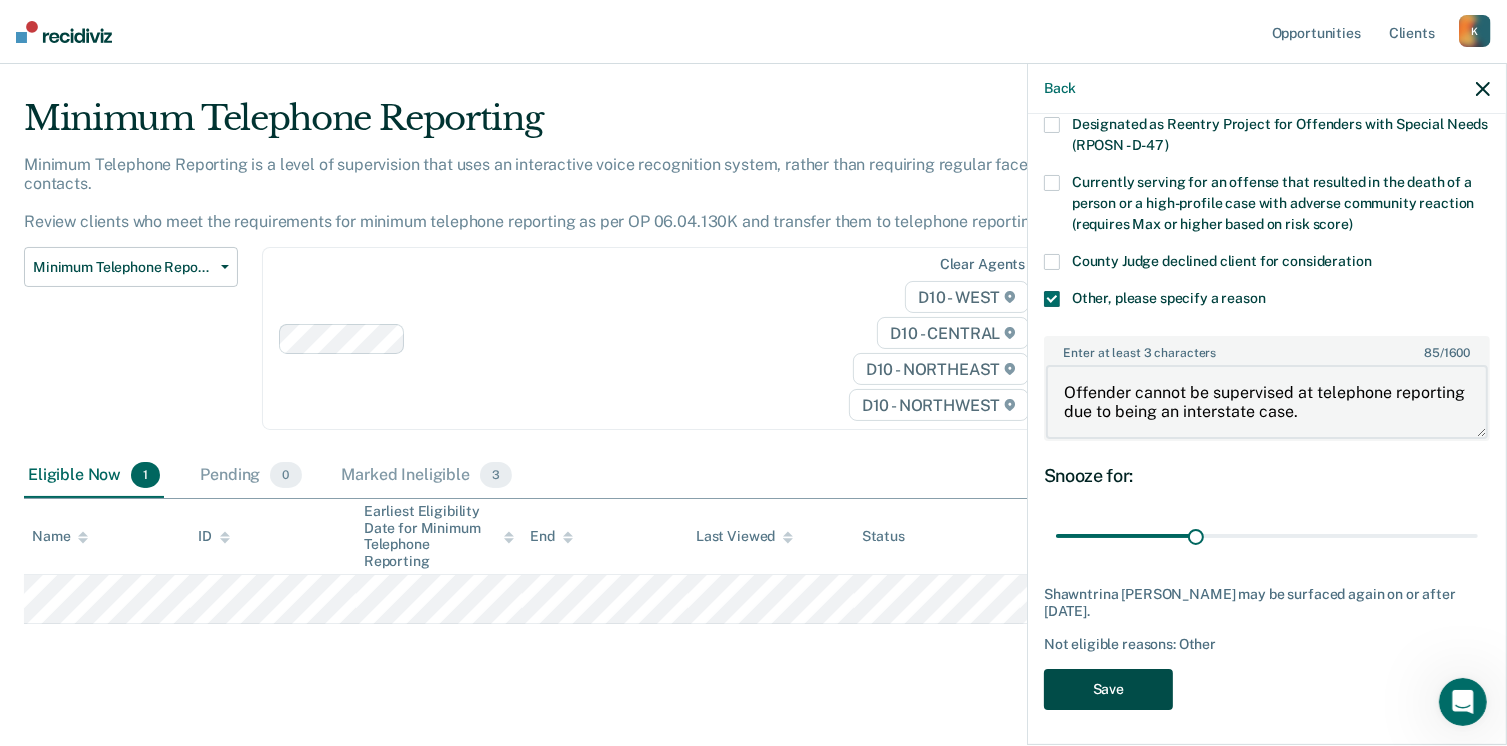 type on "Offender cannot be supervised at telephone reporting due to being an interstate case." 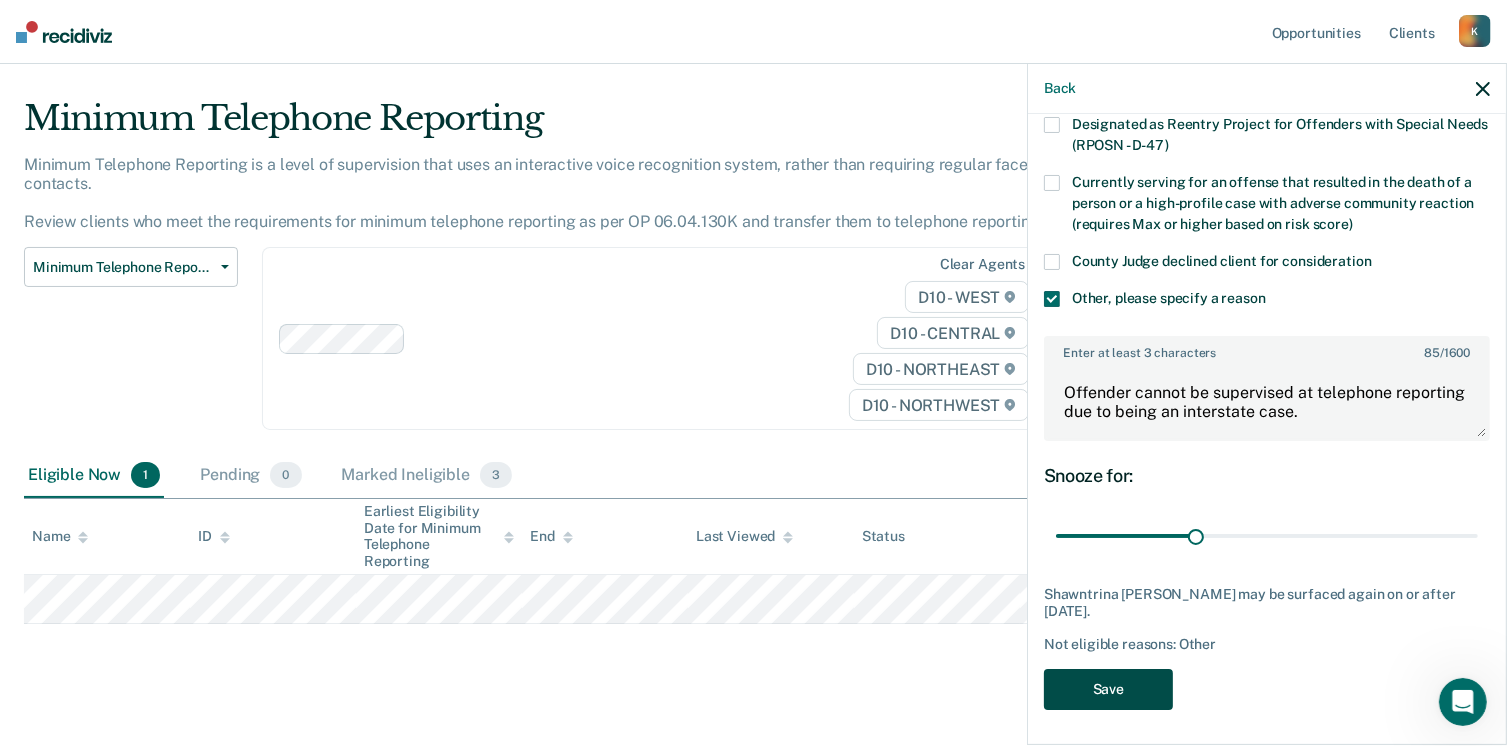 click on "Save" at bounding box center [1108, 689] 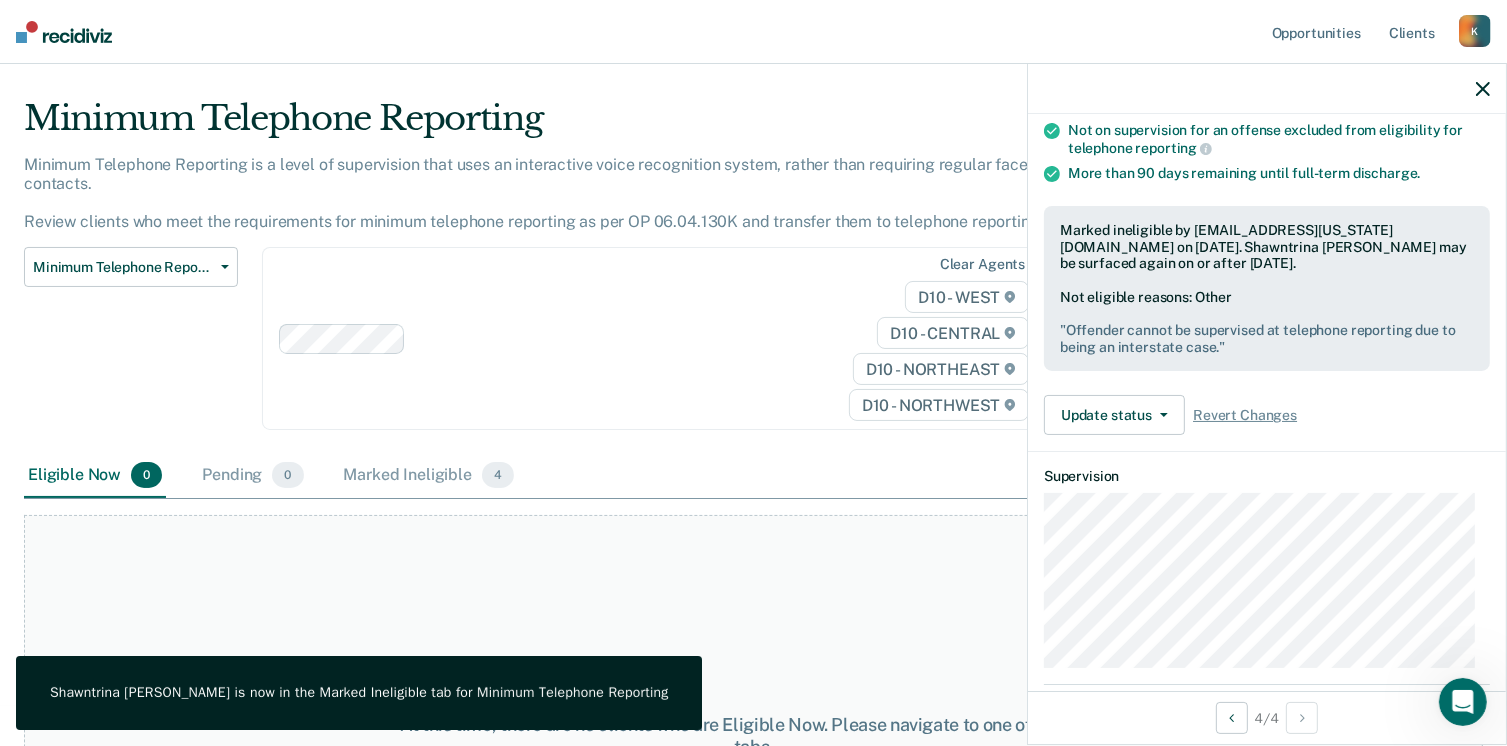 click on "Minimum Telephone Reporting   Minimum Telephone Reporting is a level of supervision that uses an interactive voice recognition system, rather than requiring regular face-to-face contacts. Review clients who meet the requirements for minimum telephone reporting as per OP 06.04.130K and transfer them to telephone reporting in COMS. Minimum Telephone Reporting Classification Review Early Discharge Minimum Telephone Reporting Overdue for Discharge Supervision Level Mismatch Clear   agents D10 - WEST   D10 - CENTRAL   D10 - NORTHEAST   D10 - NORTHWEST   Eligible Now 0 Pending 0 Marked Ineligible 4
To pick up a draggable item, press the space bar.
While dragging, use the arrow keys to move the item.
Press space again to drop the item in its new position, or press escape to cancel.
At this time, there are no clients who are Eligible Now. Please navigate to one of the other tabs." at bounding box center (753, 383) 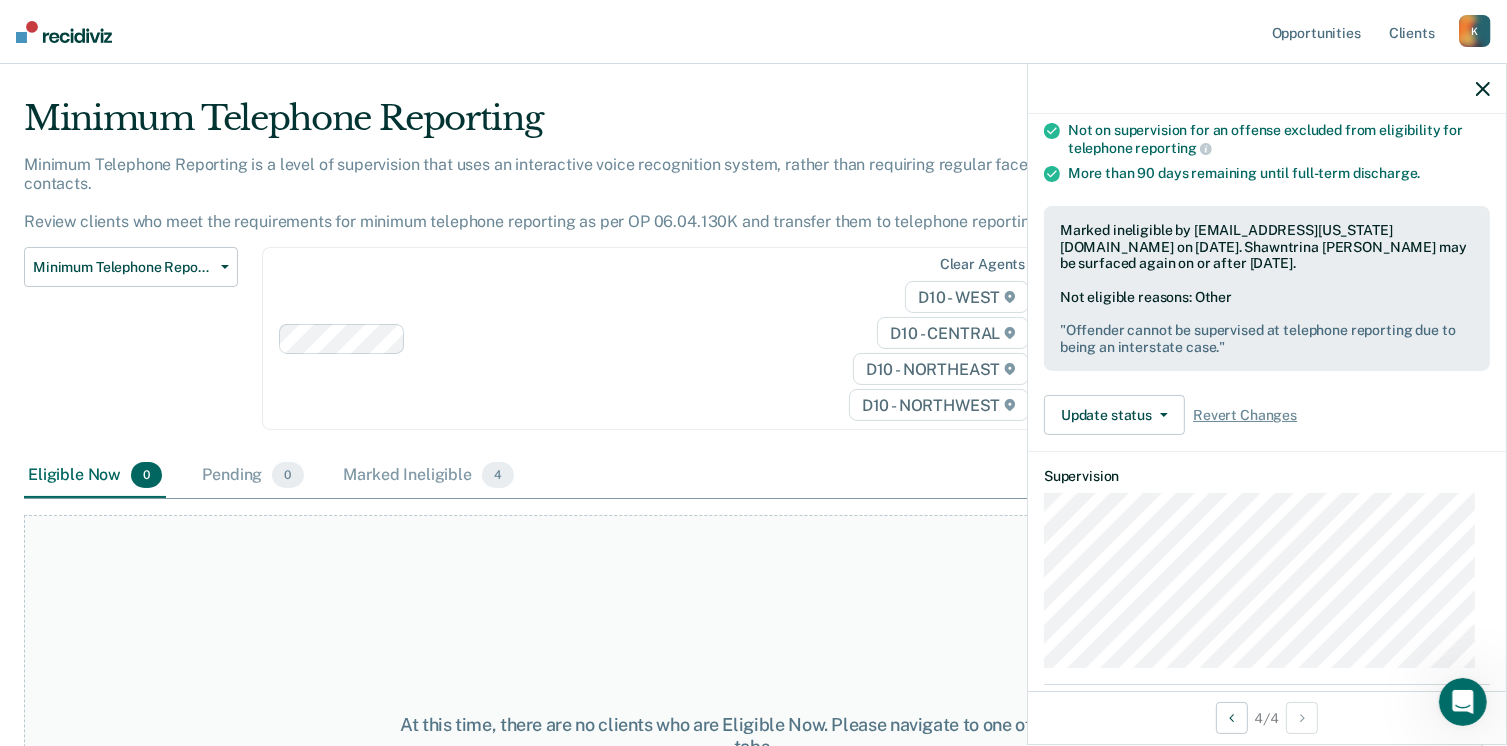 scroll, scrollTop: 0, scrollLeft: 0, axis: both 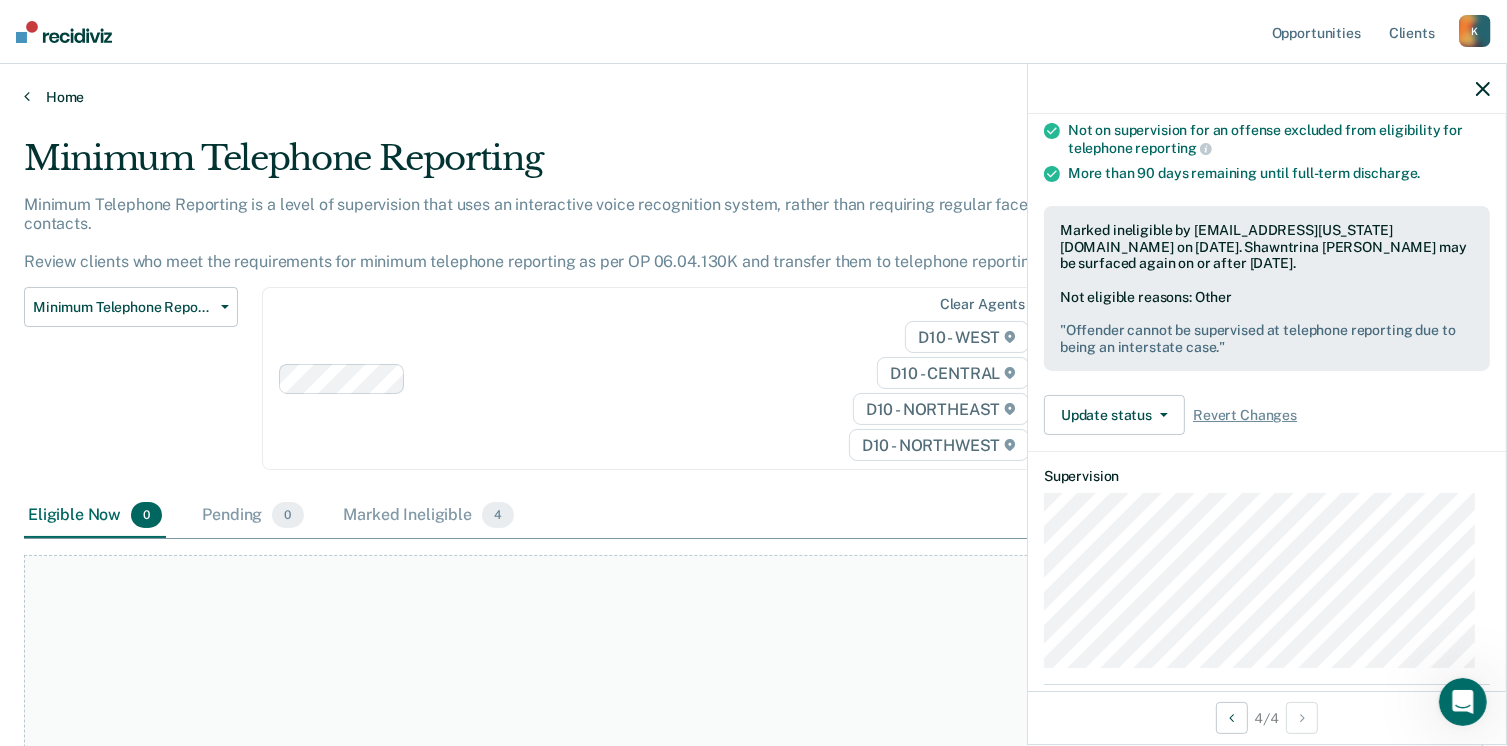 click on "Home" at bounding box center [753, 97] 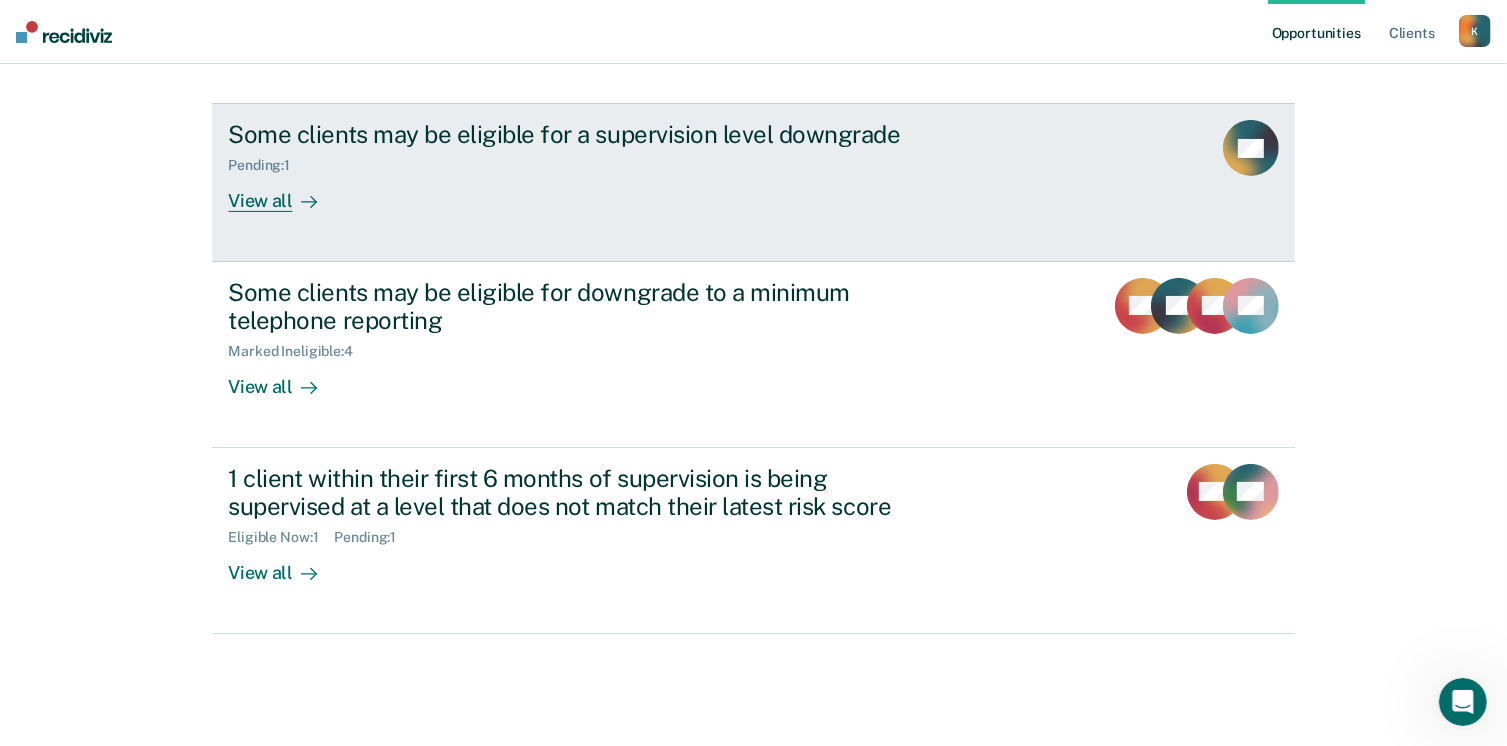 scroll, scrollTop: 301, scrollLeft: 0, axis: vertical 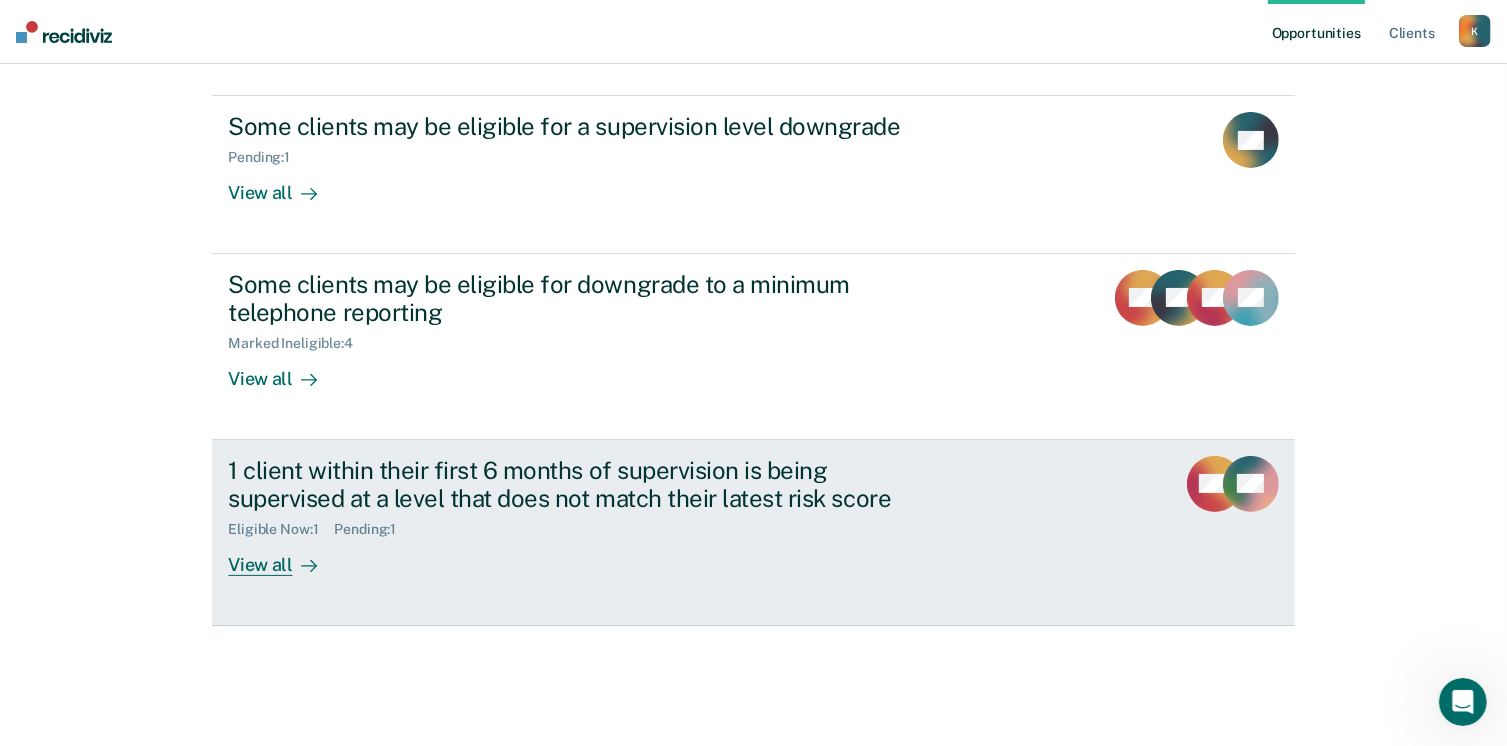 click on "View all" at bounding box center [284, 557] 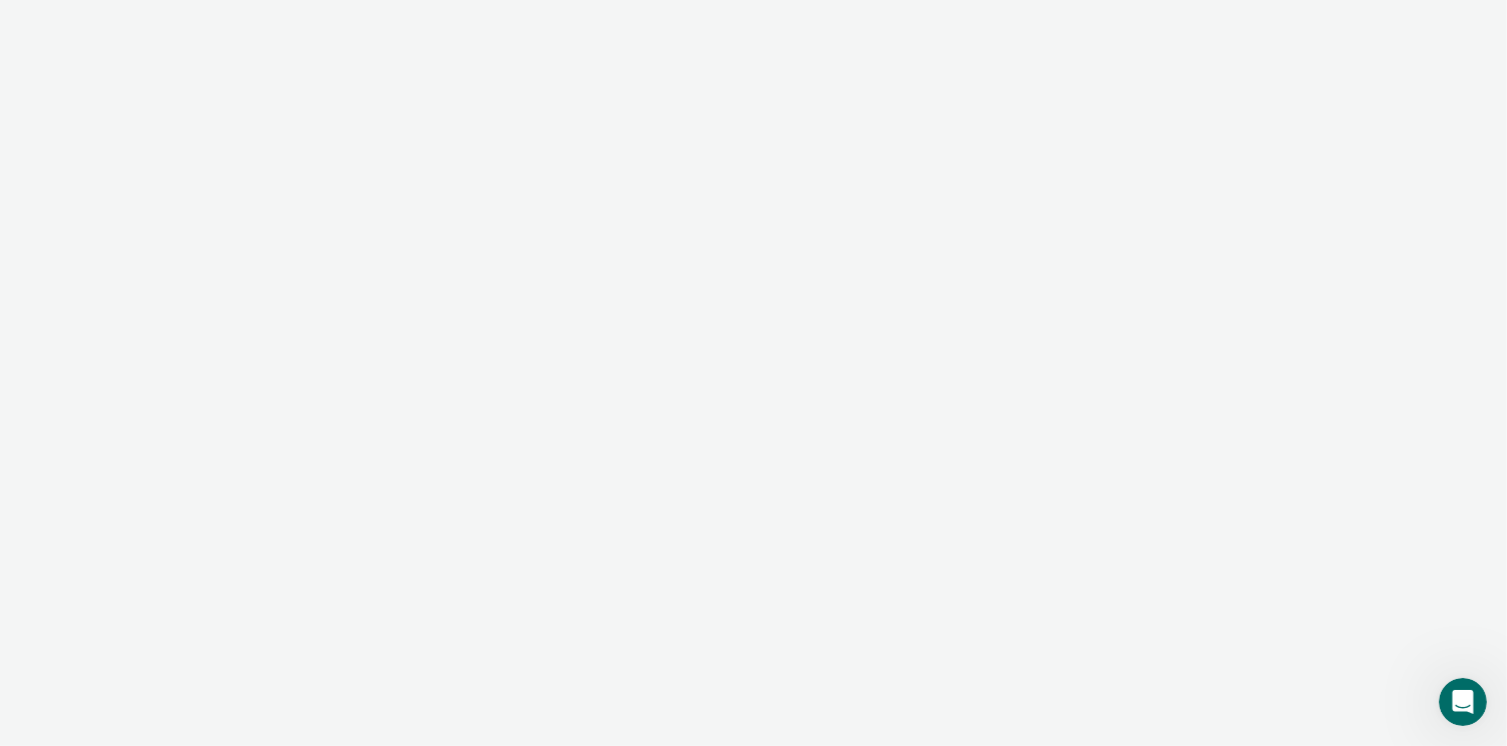 scroll, scrollTop: 0, scrollLeft: 0, axis: both 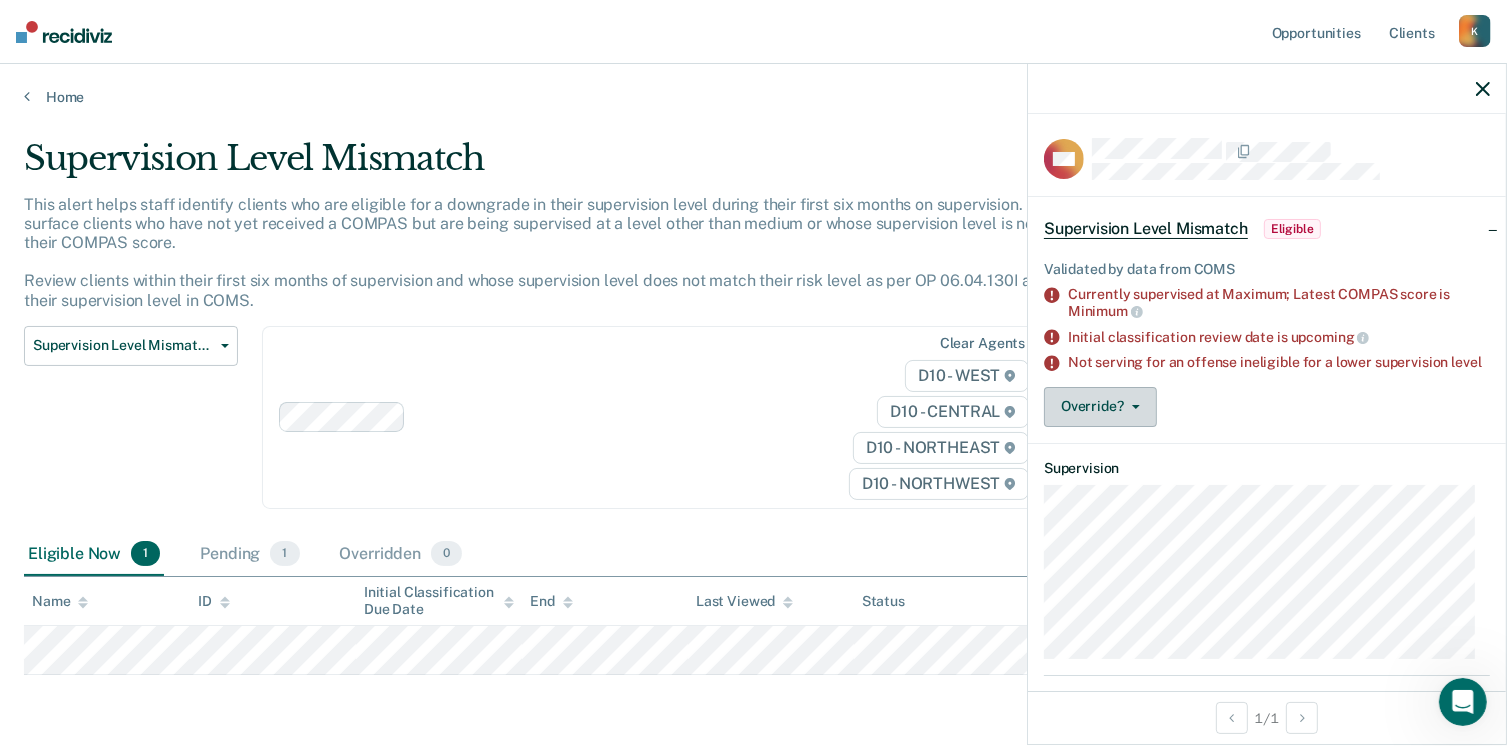 click on "Override?" at bounding box center [1100, 407] 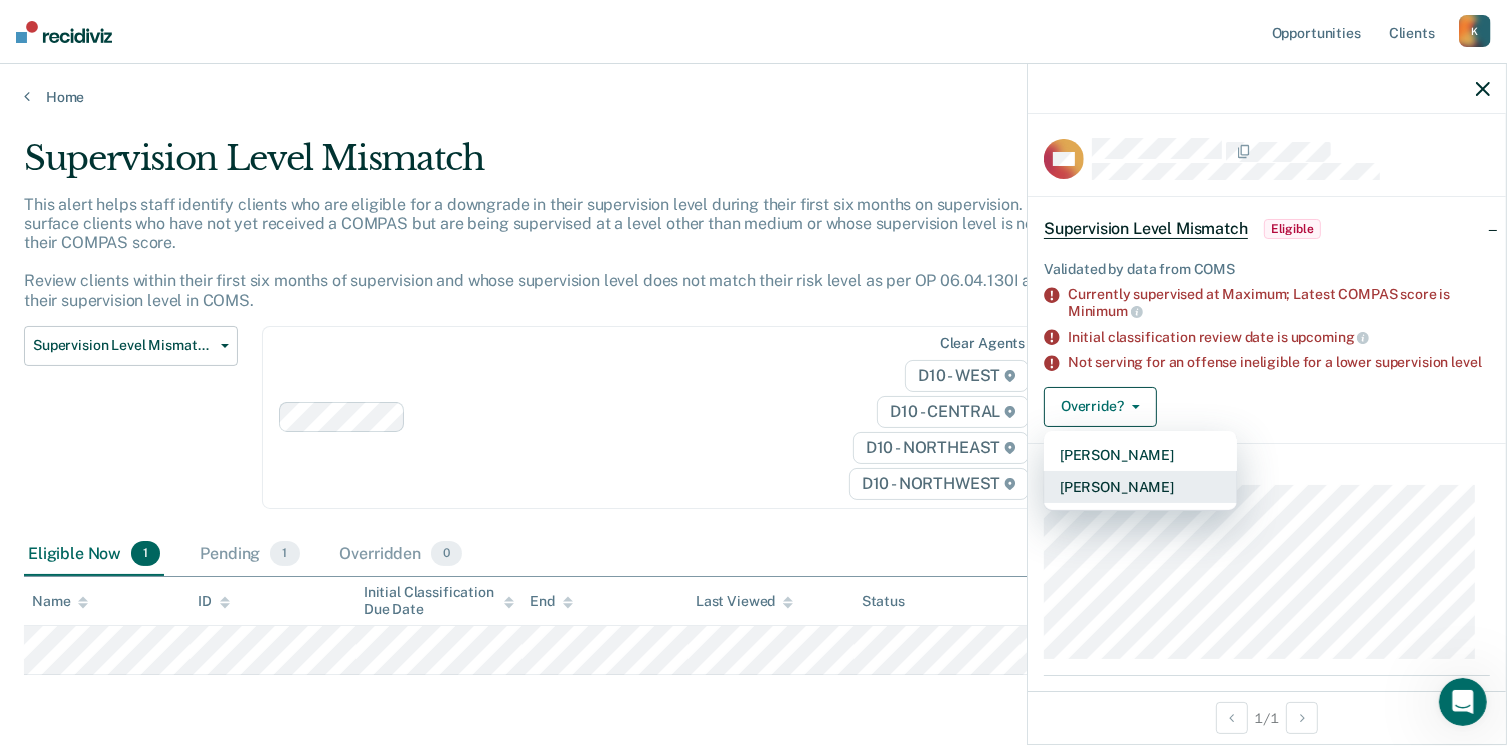 click on "[PERSON_NAME]" at bounding box center (1140, 487) 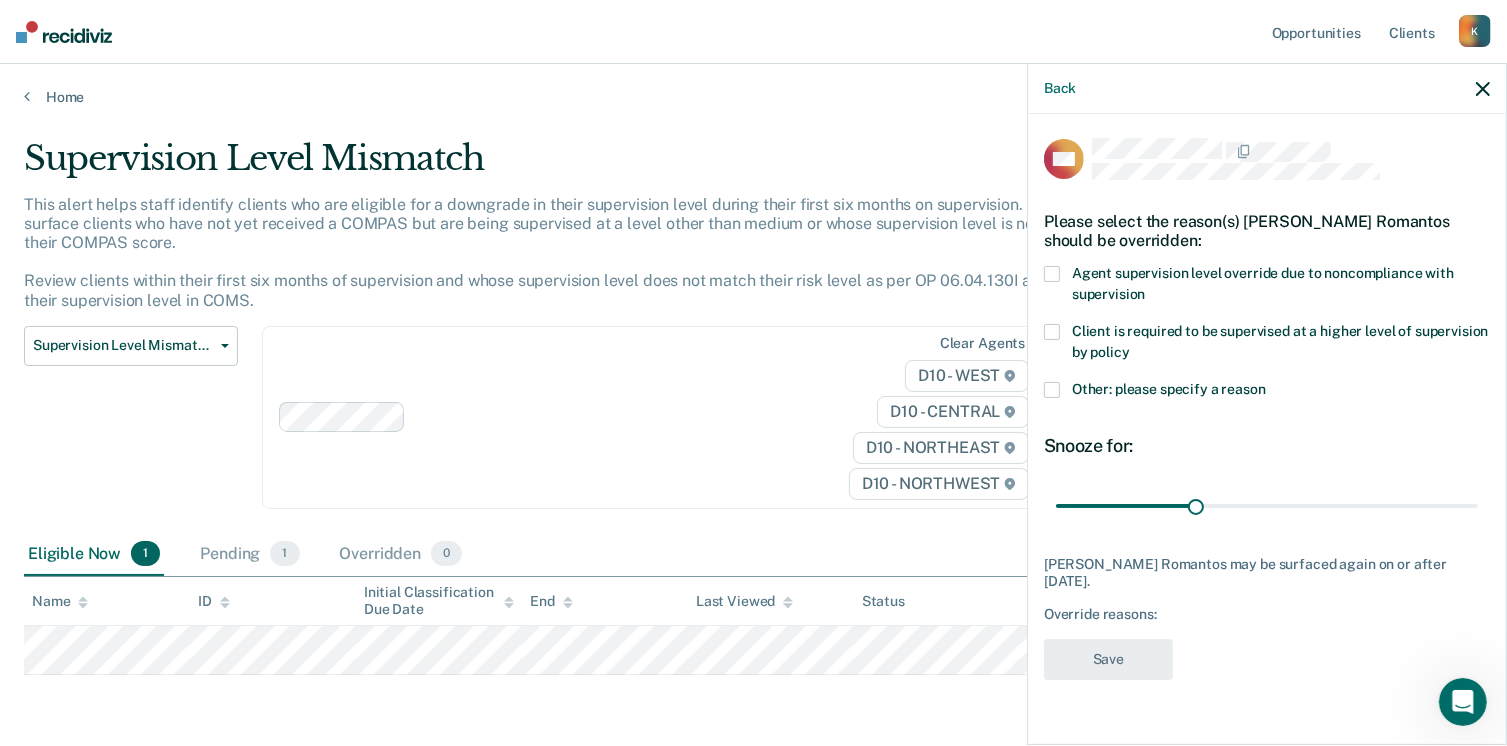 click at bounding box center (1052, 390) 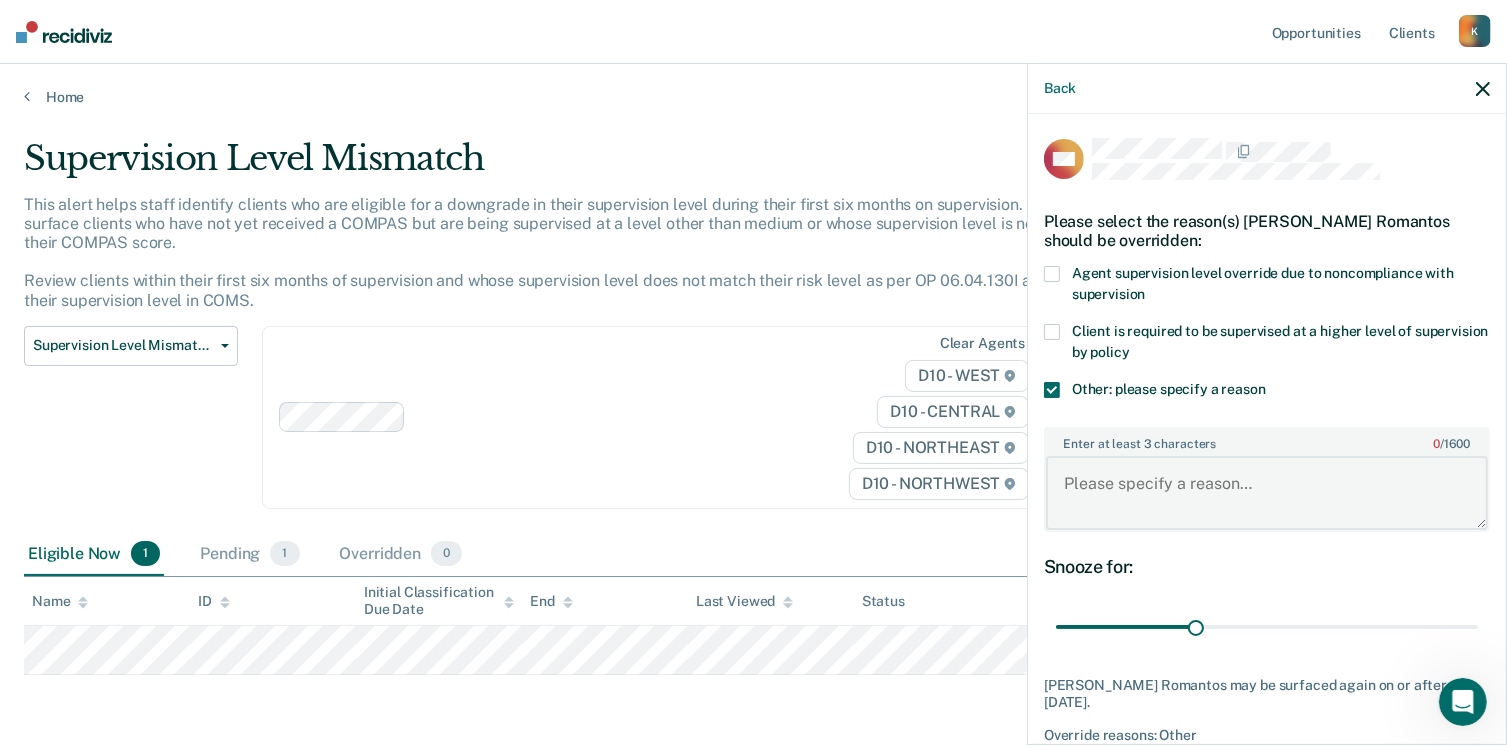 click on "Enter at least 3 characters 0  /  1600" at bounding box center [1267, 493] 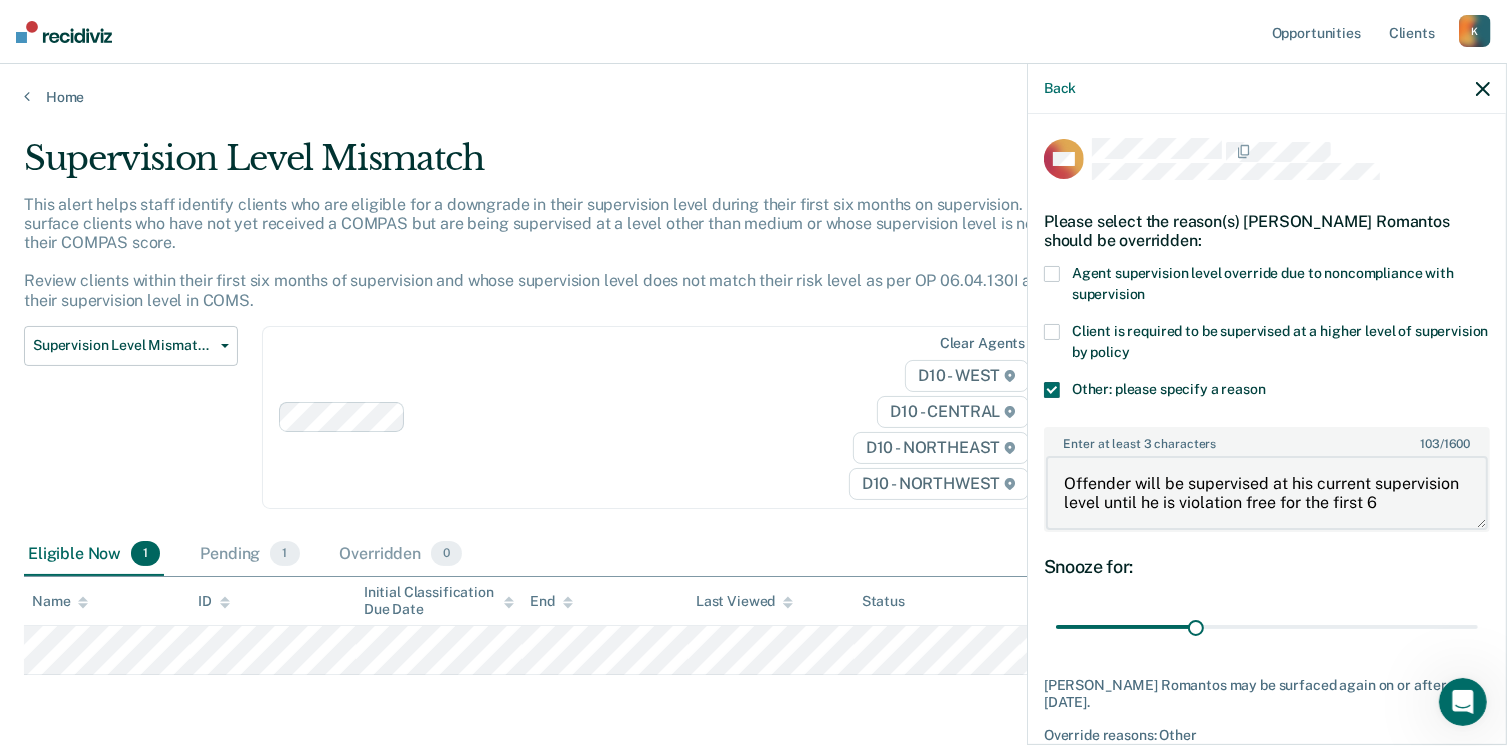 scroll, scrollTop: 4, scrollLeft: 0, axis: vertical 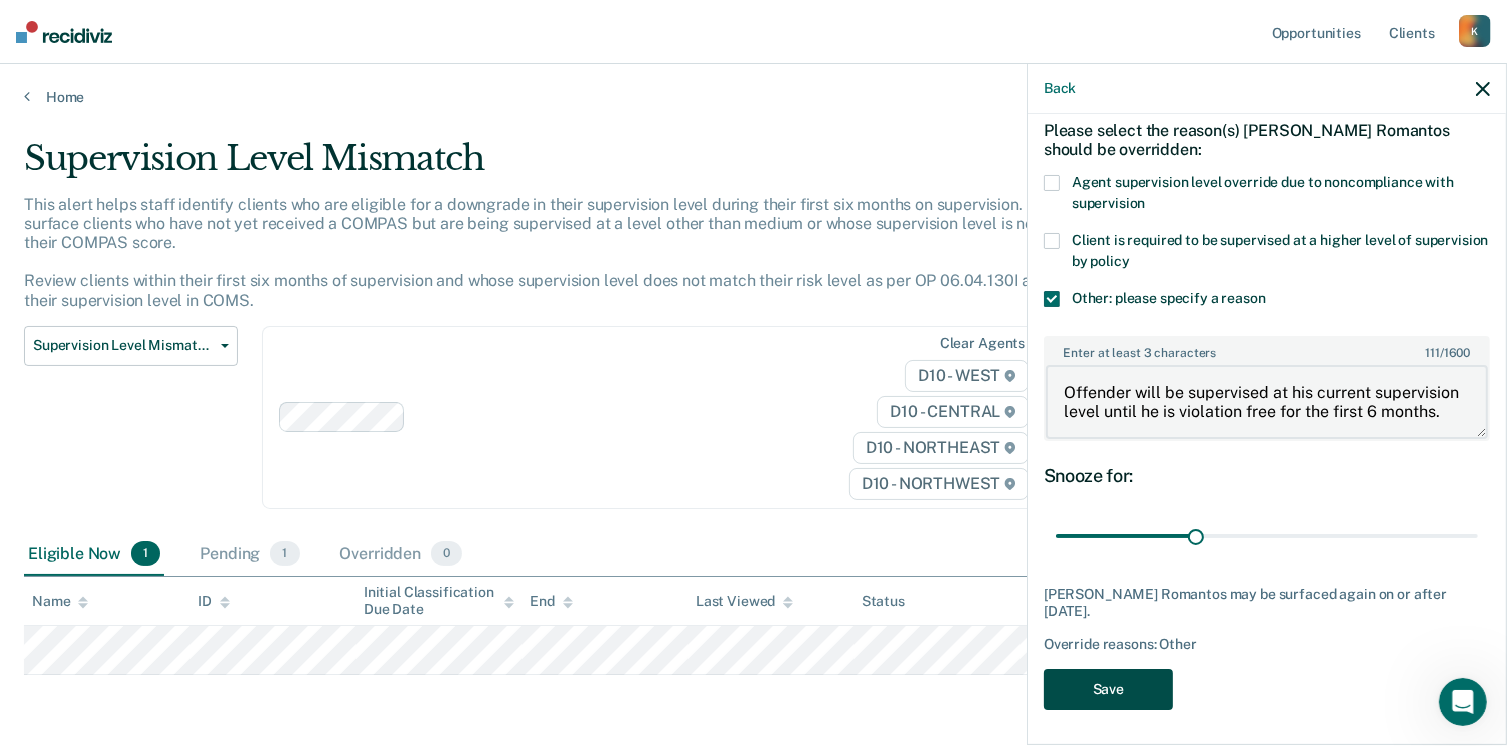 type on "Offender will be supervised at his current supervision level until he is violation free for the first 6 months." 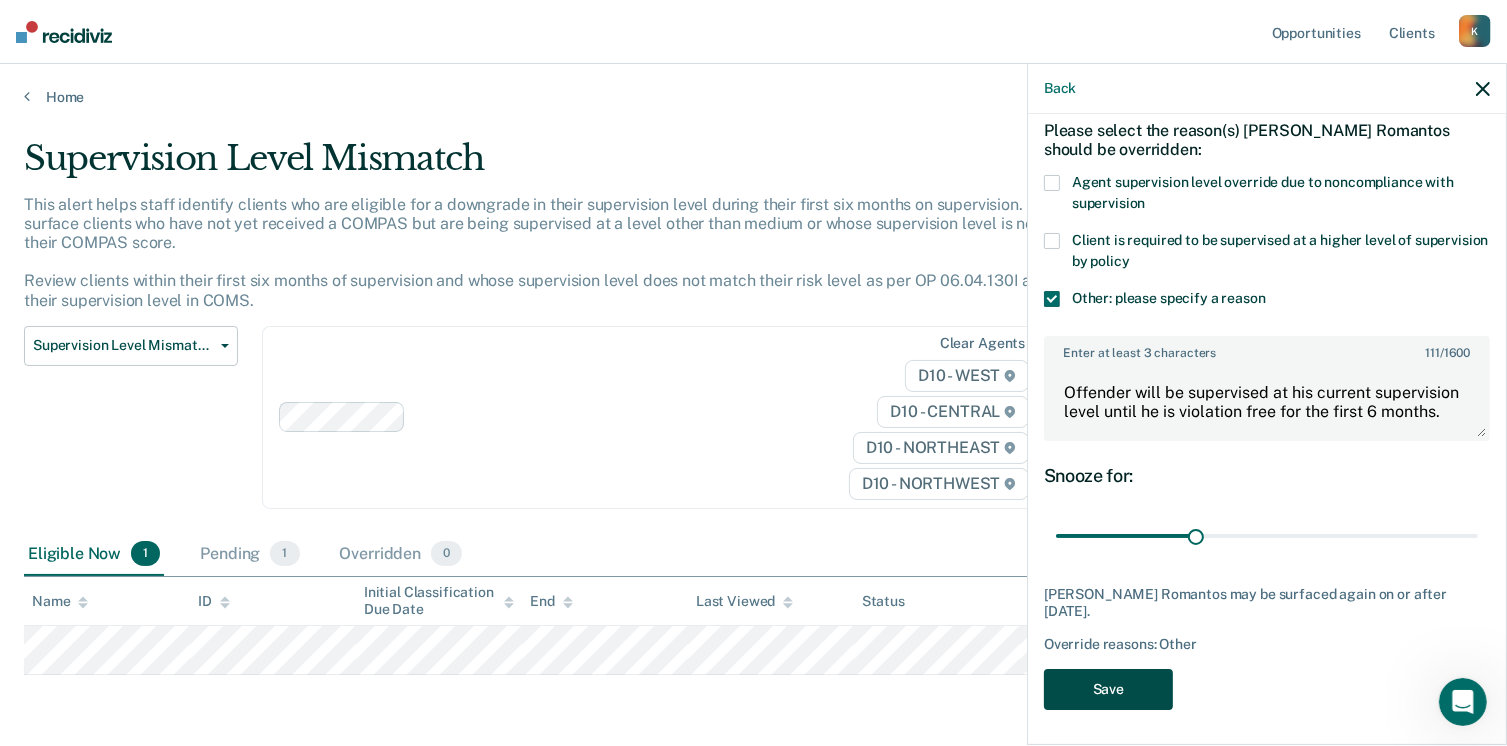 click on "Save" at bounding box center (1108, 689) 